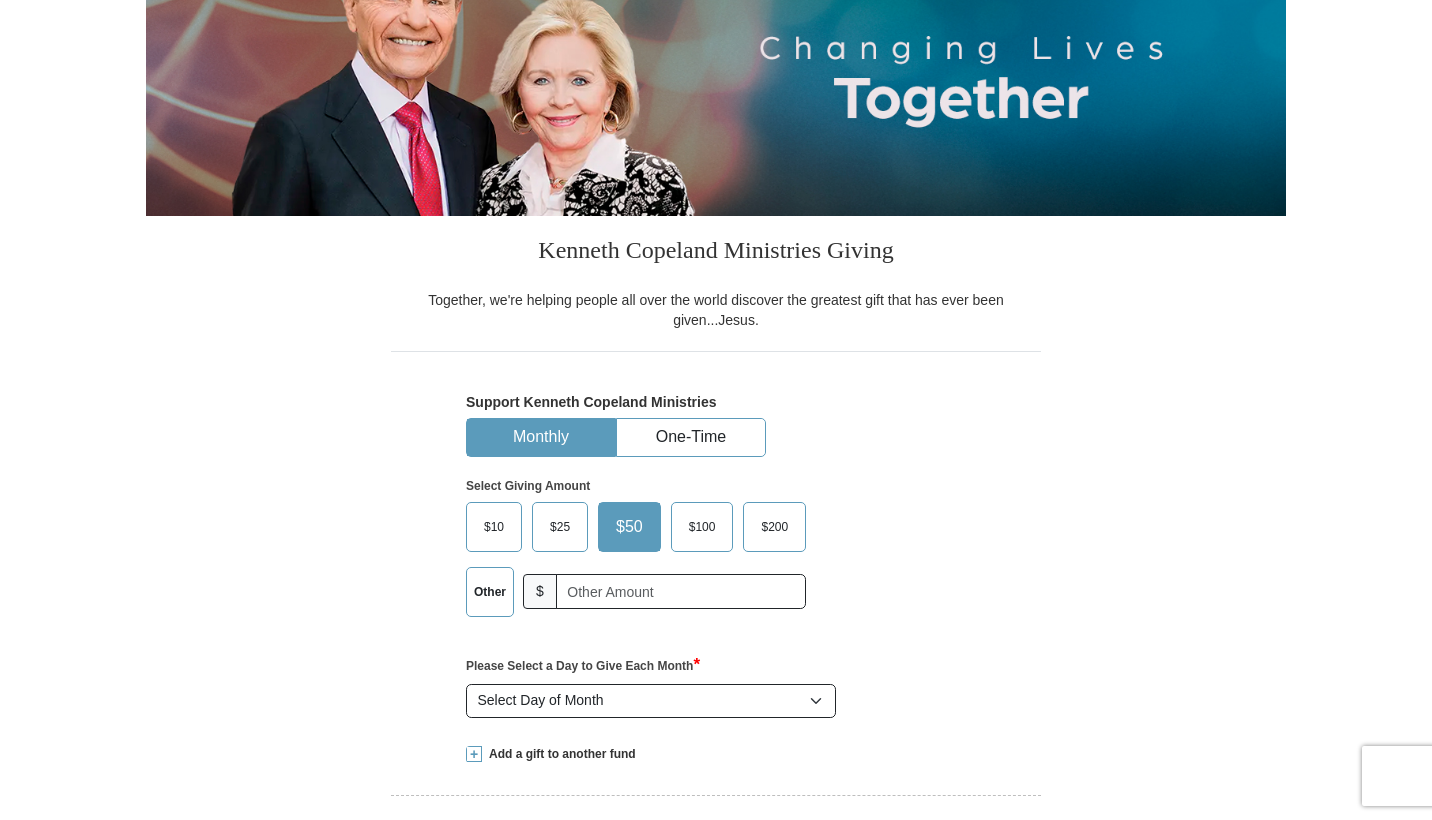 scroll, scrollTop: 0, scrollLeft: 0, axis: both 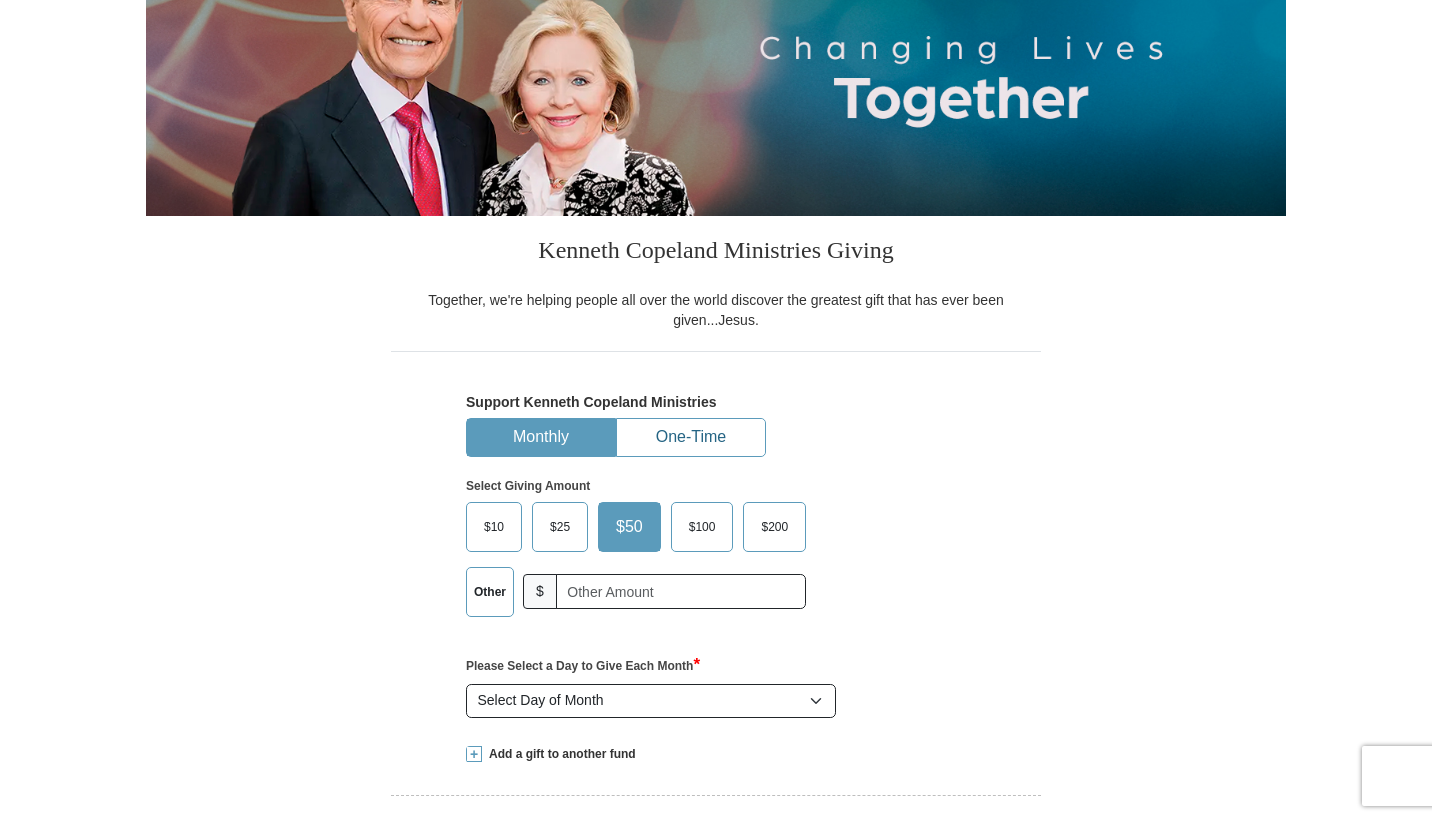 click on "One-Time" at bounding box center [691, 437] 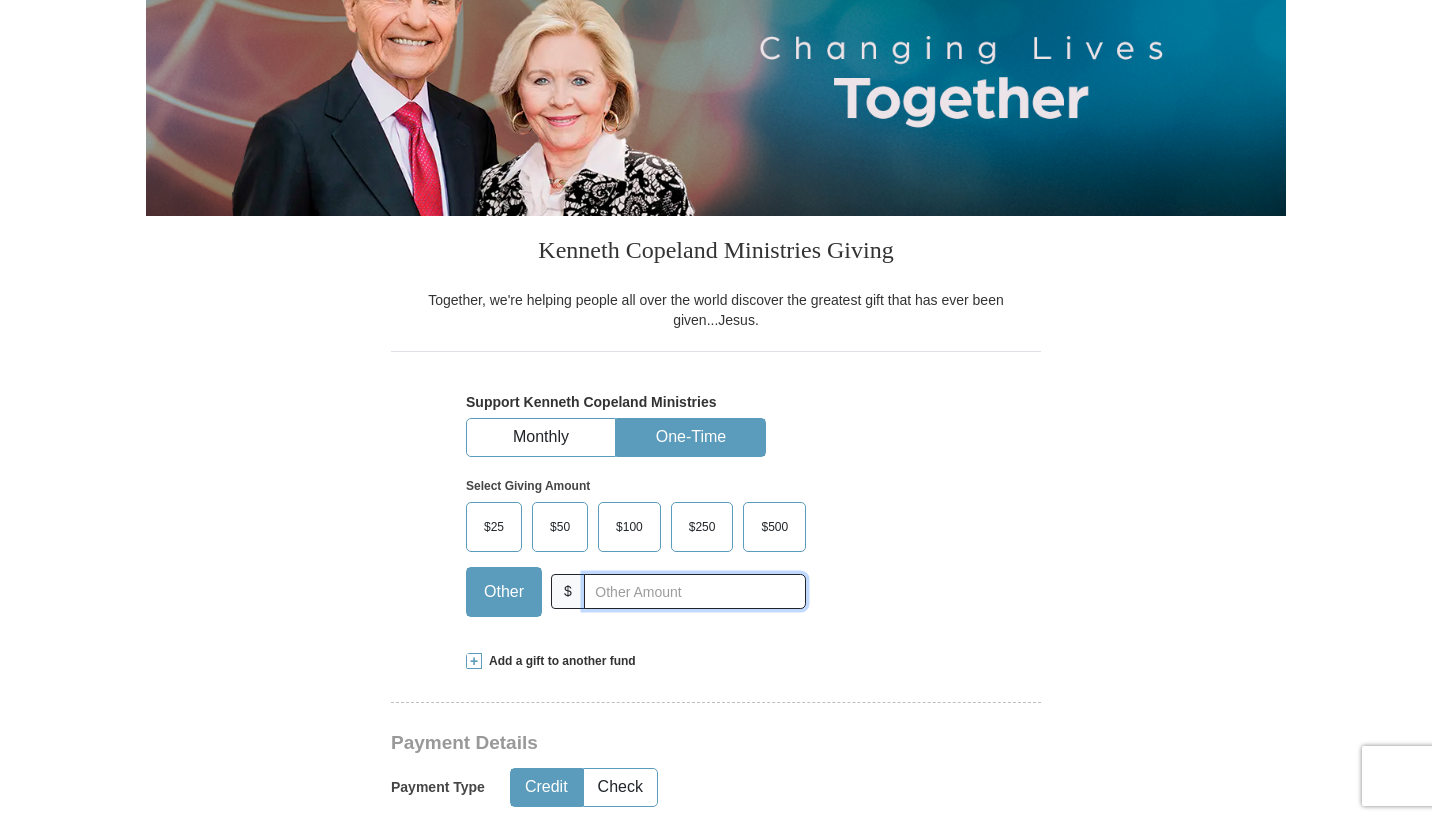 click at bounding box center (695, 591) 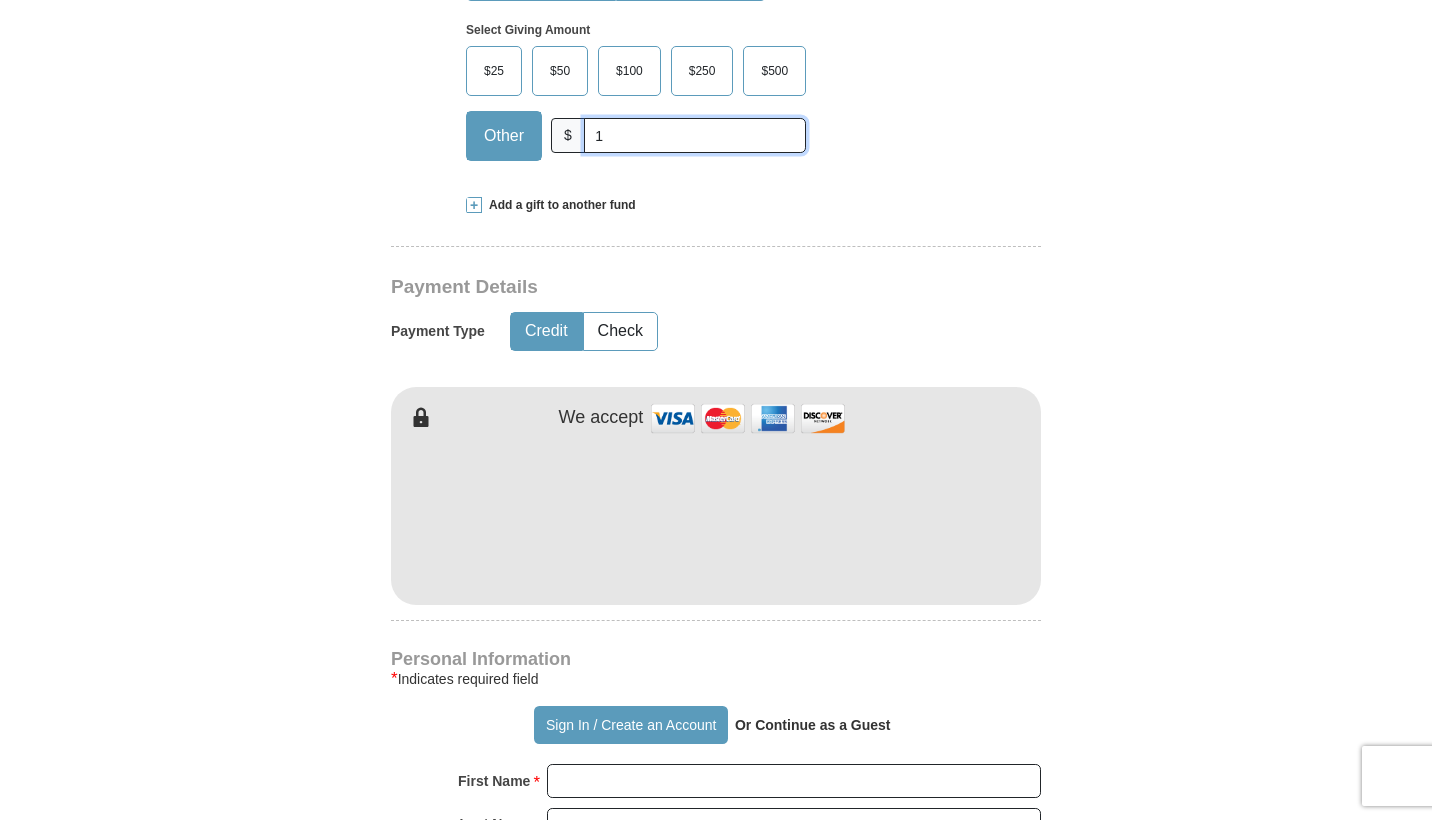 scroll, scrollTop: 745, scrollLeft: 0, axis: vertical 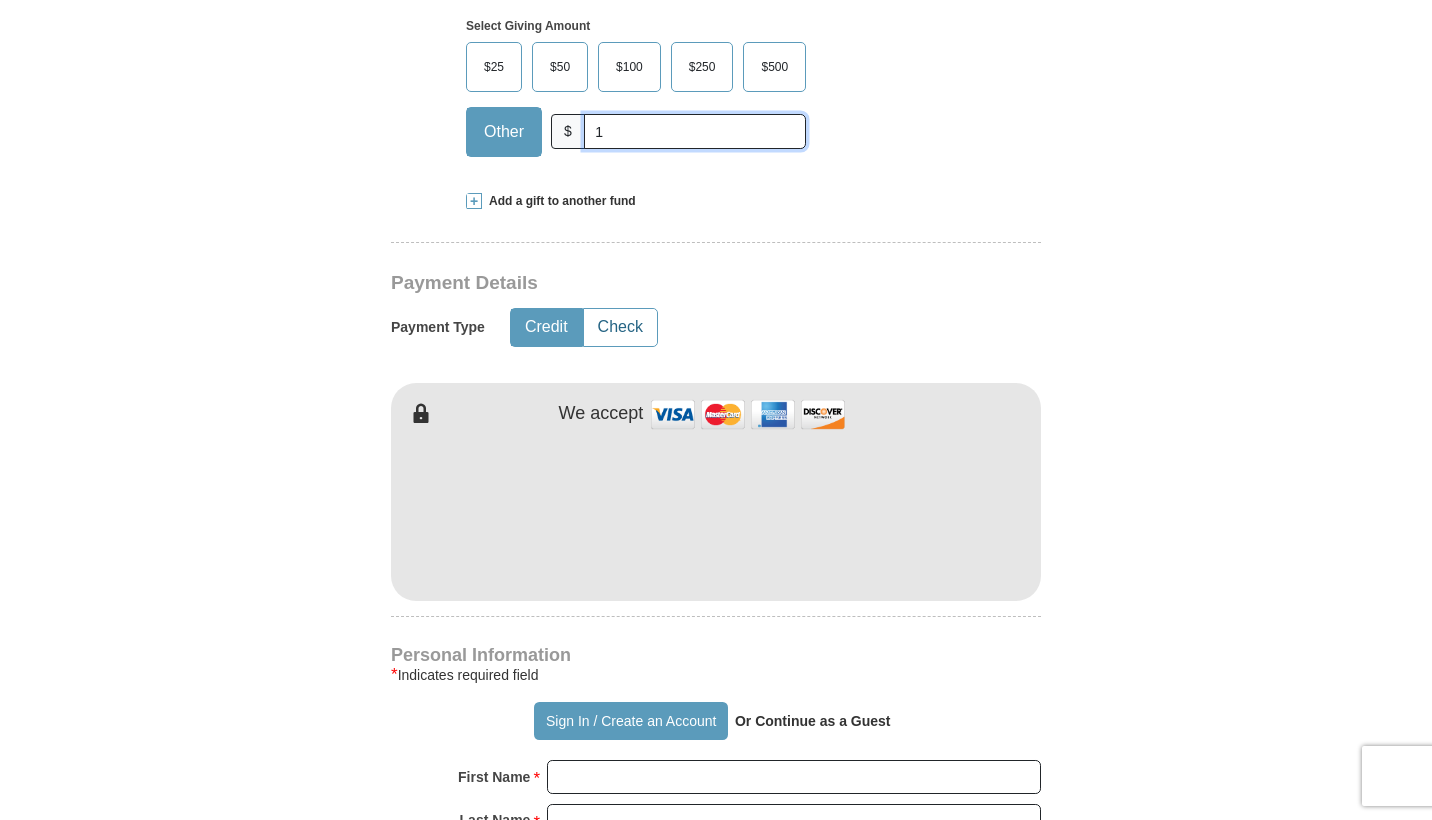 type on "1" 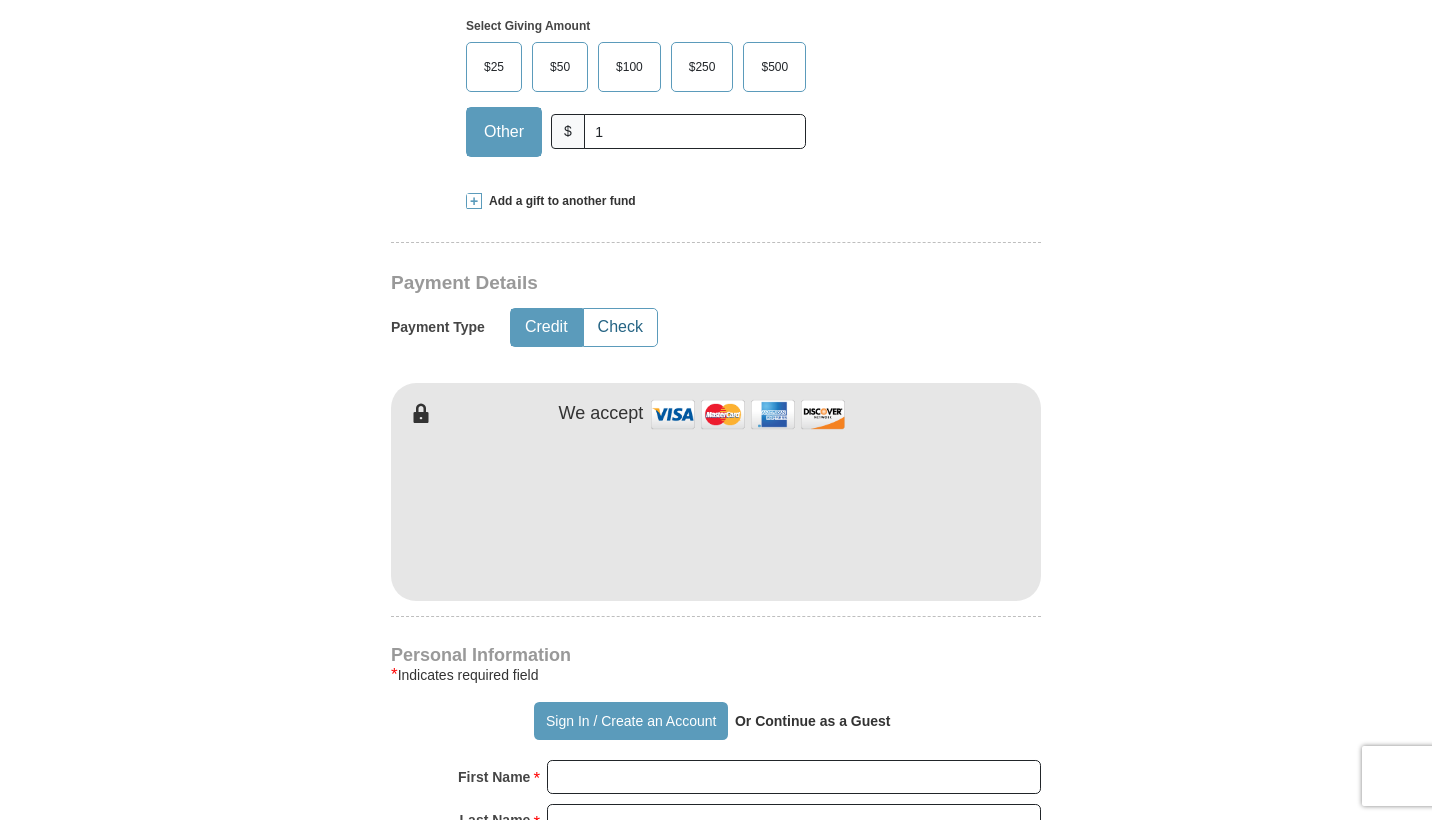 click on "Check" at bounding box center [620, 327] 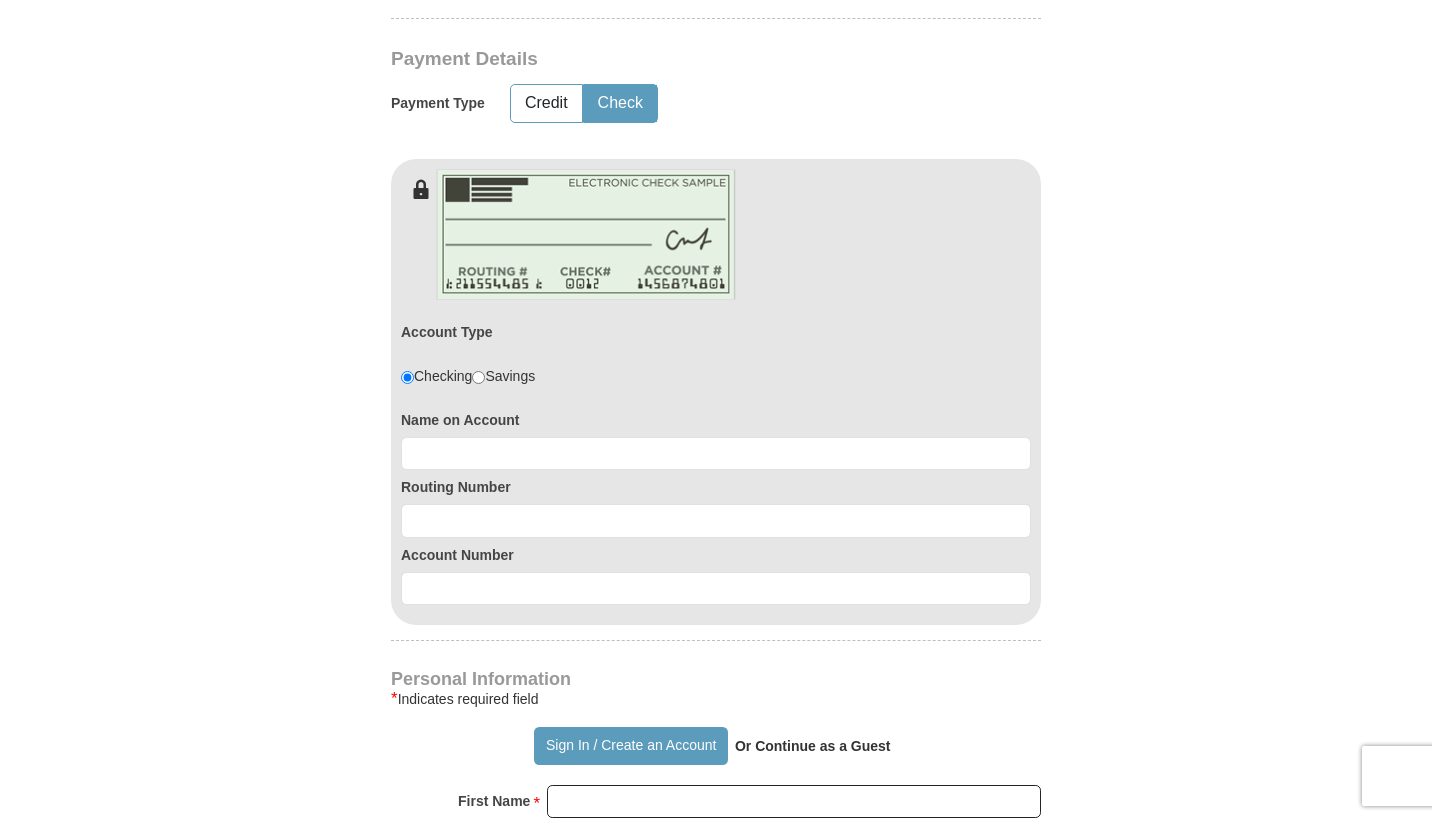 scroll, scrollTop: 974, scrollLeft: 0, axis: vertical 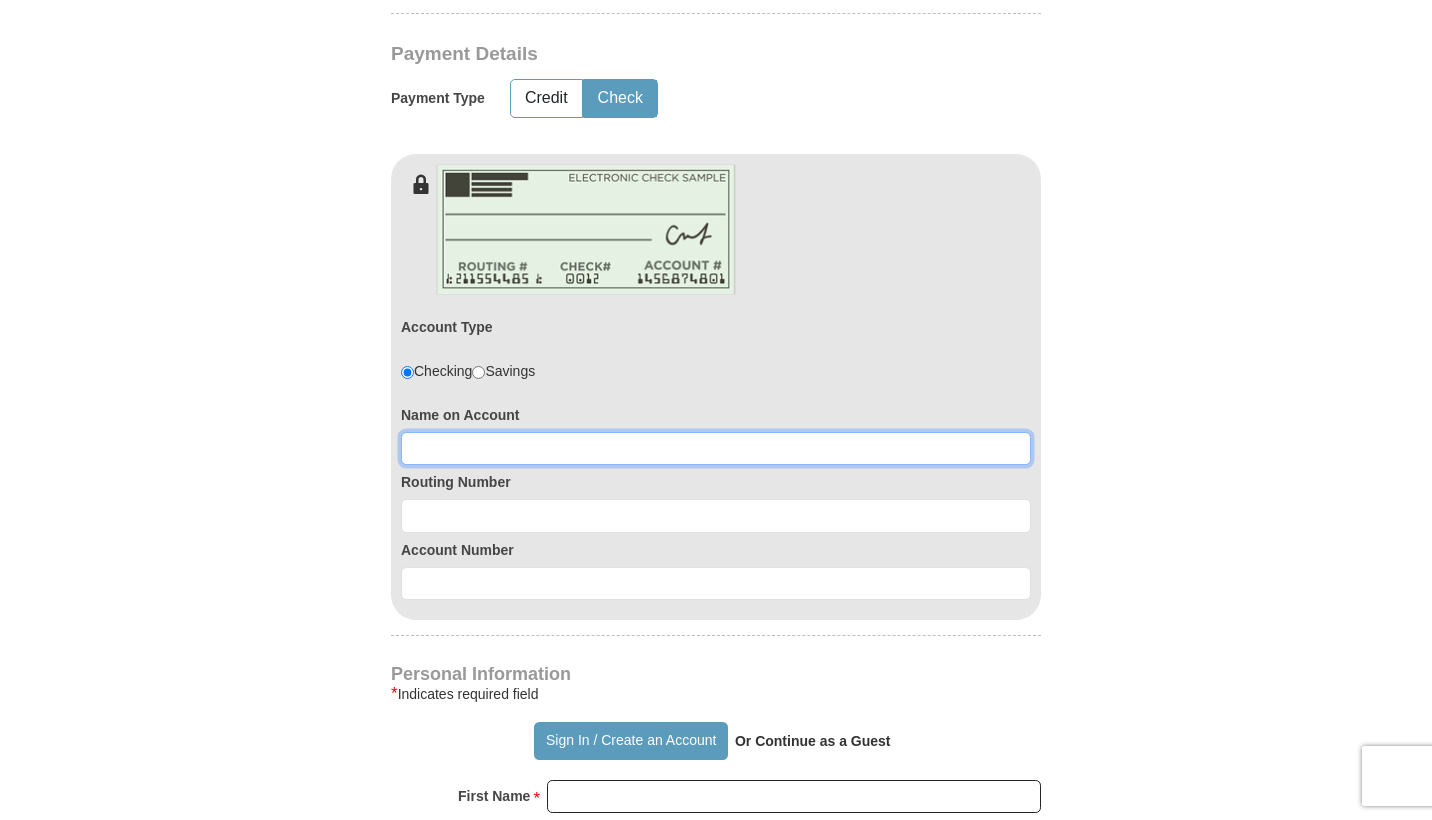 type on "[USERNAME]" 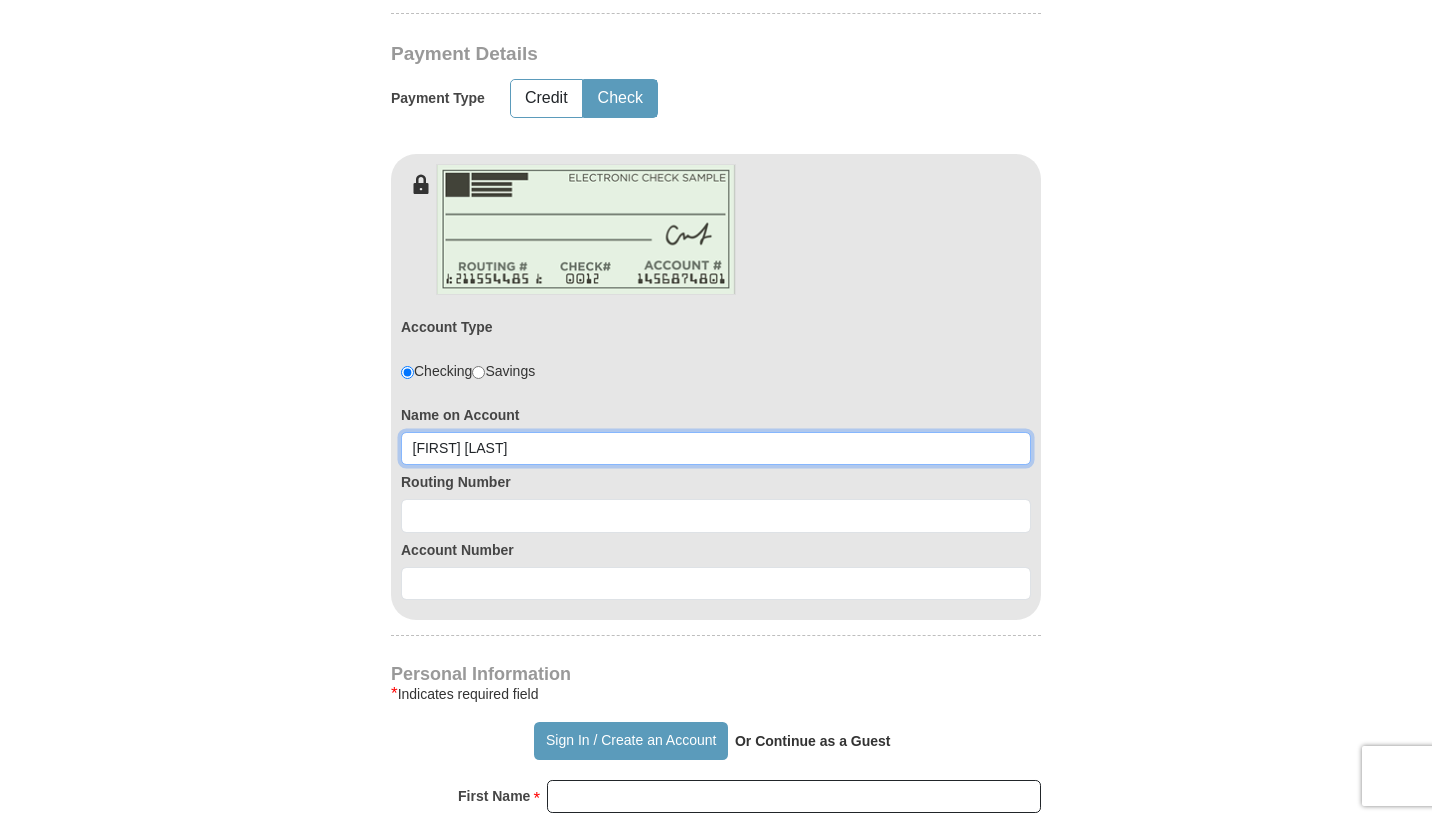 type on "[FIRST] [LAST]" 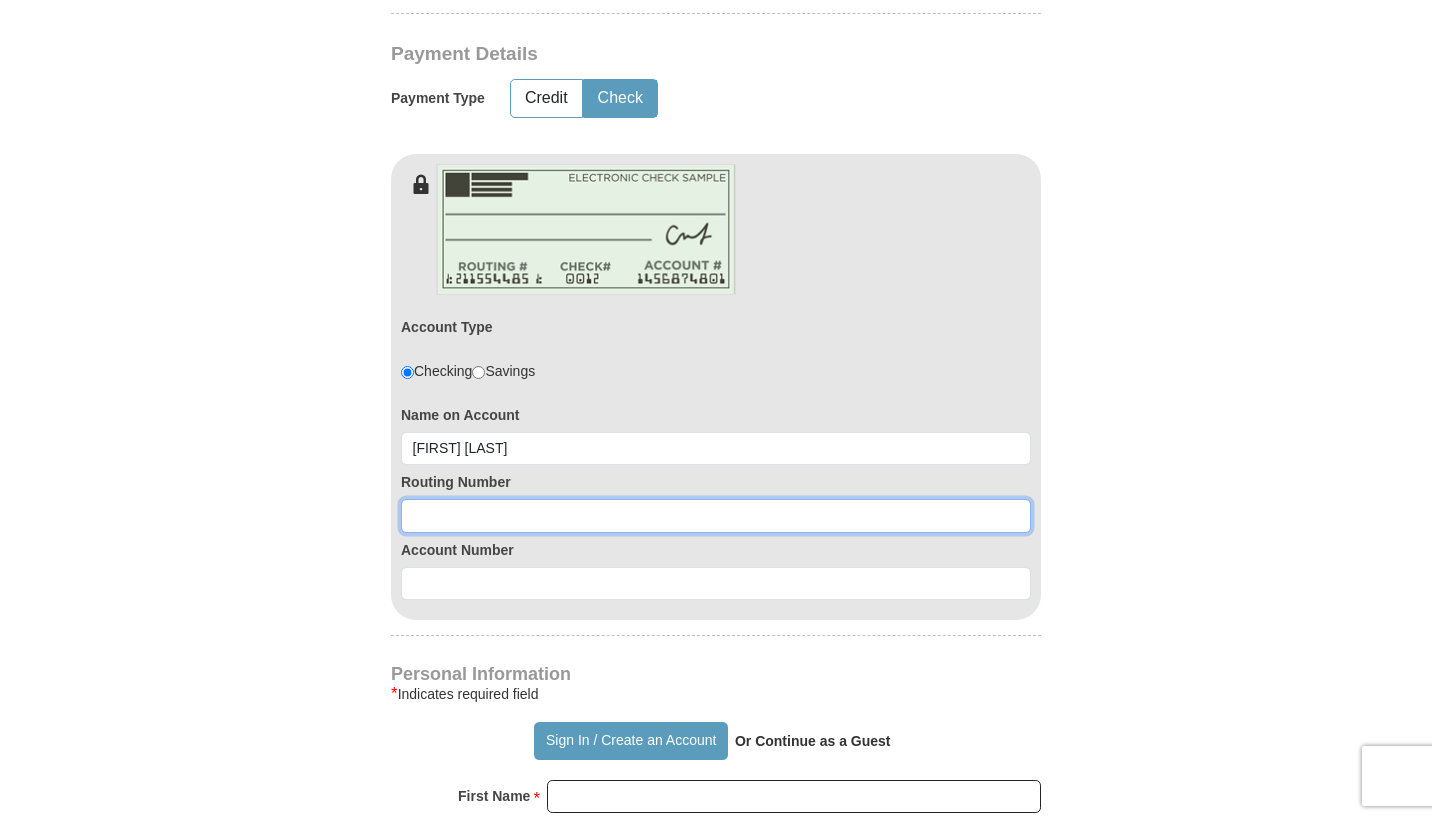 click at bounding box center [716, 516] 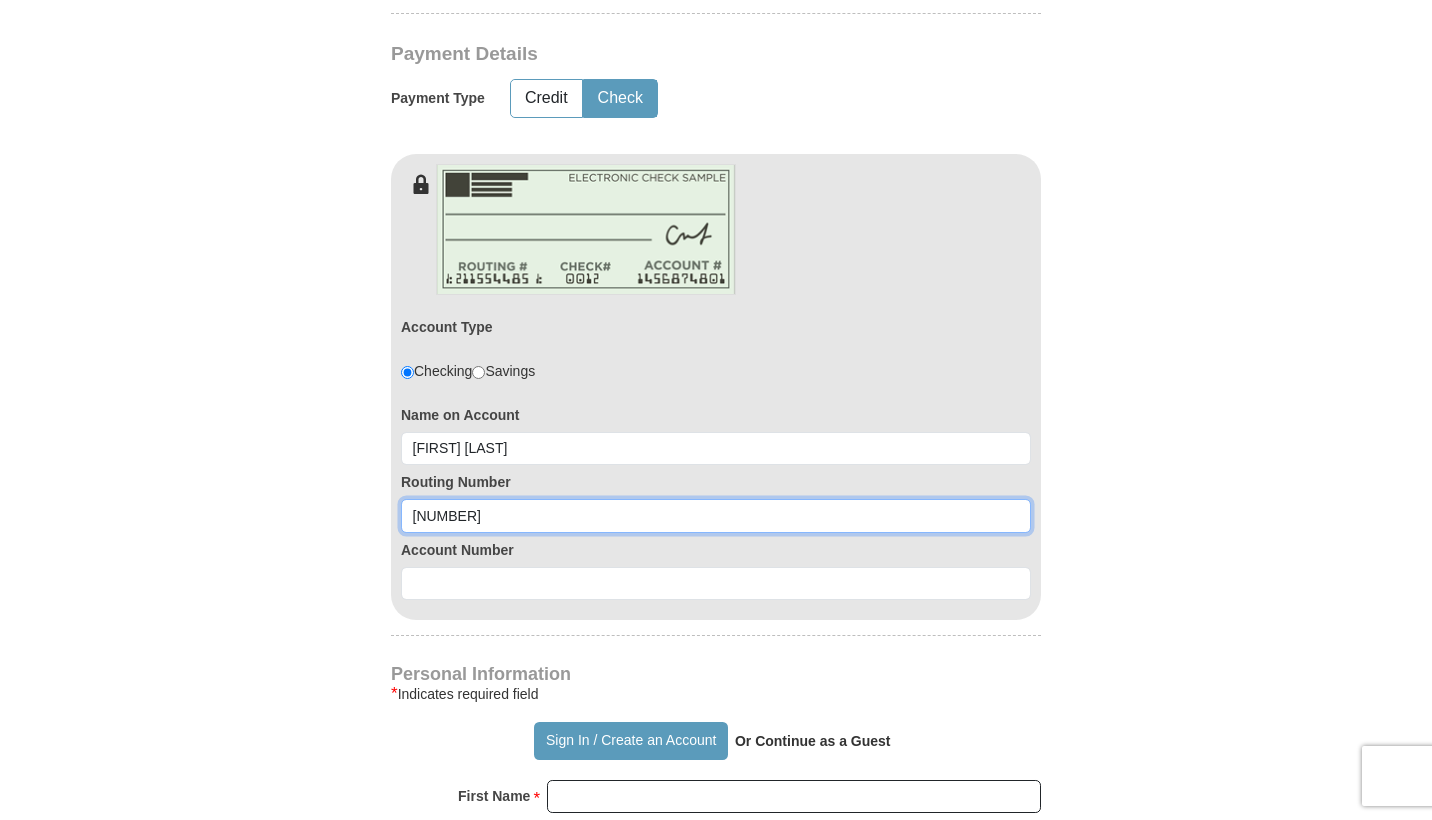 type on "[NUMBER]" 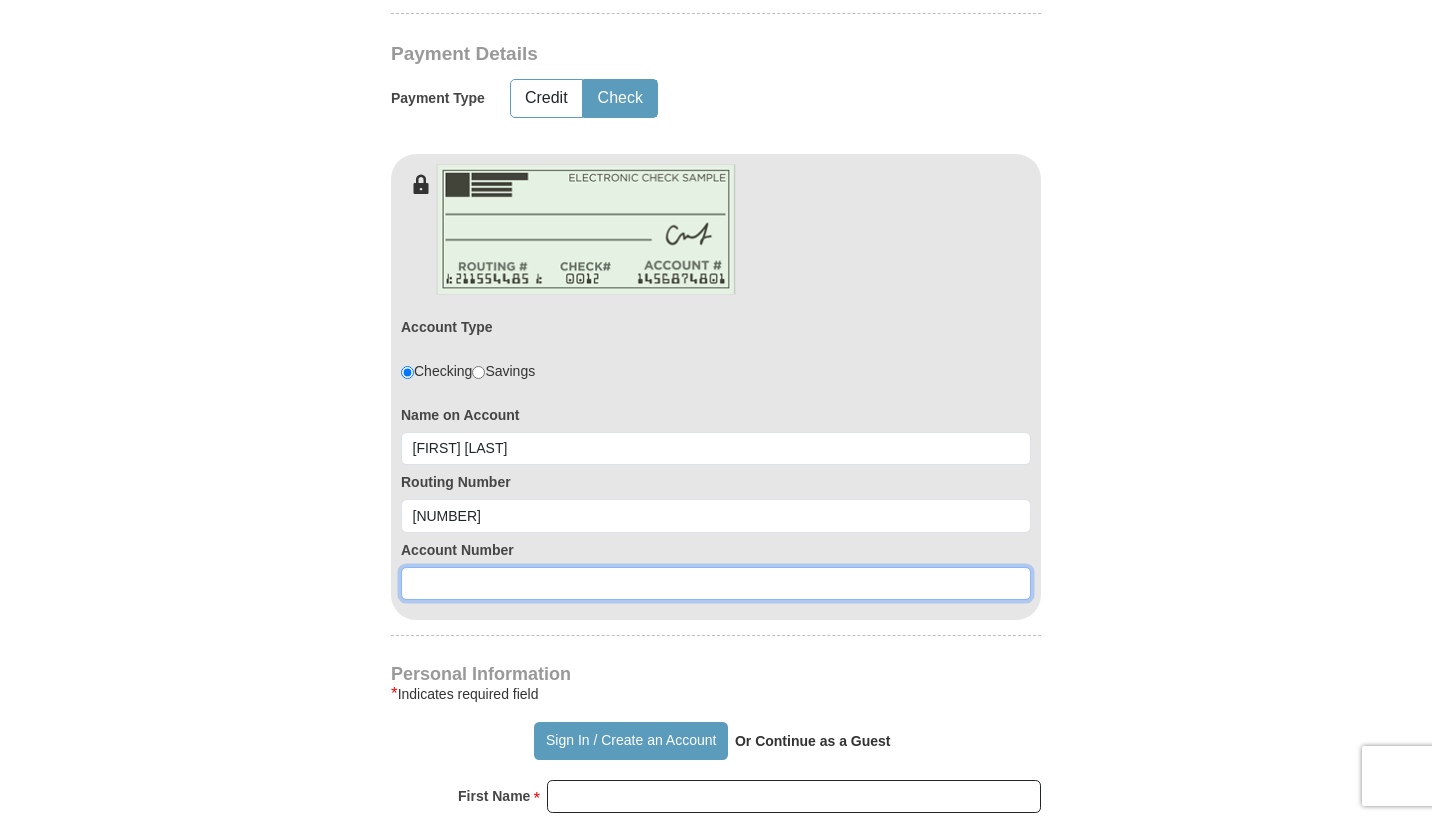 click at bounding box center (716, 584) 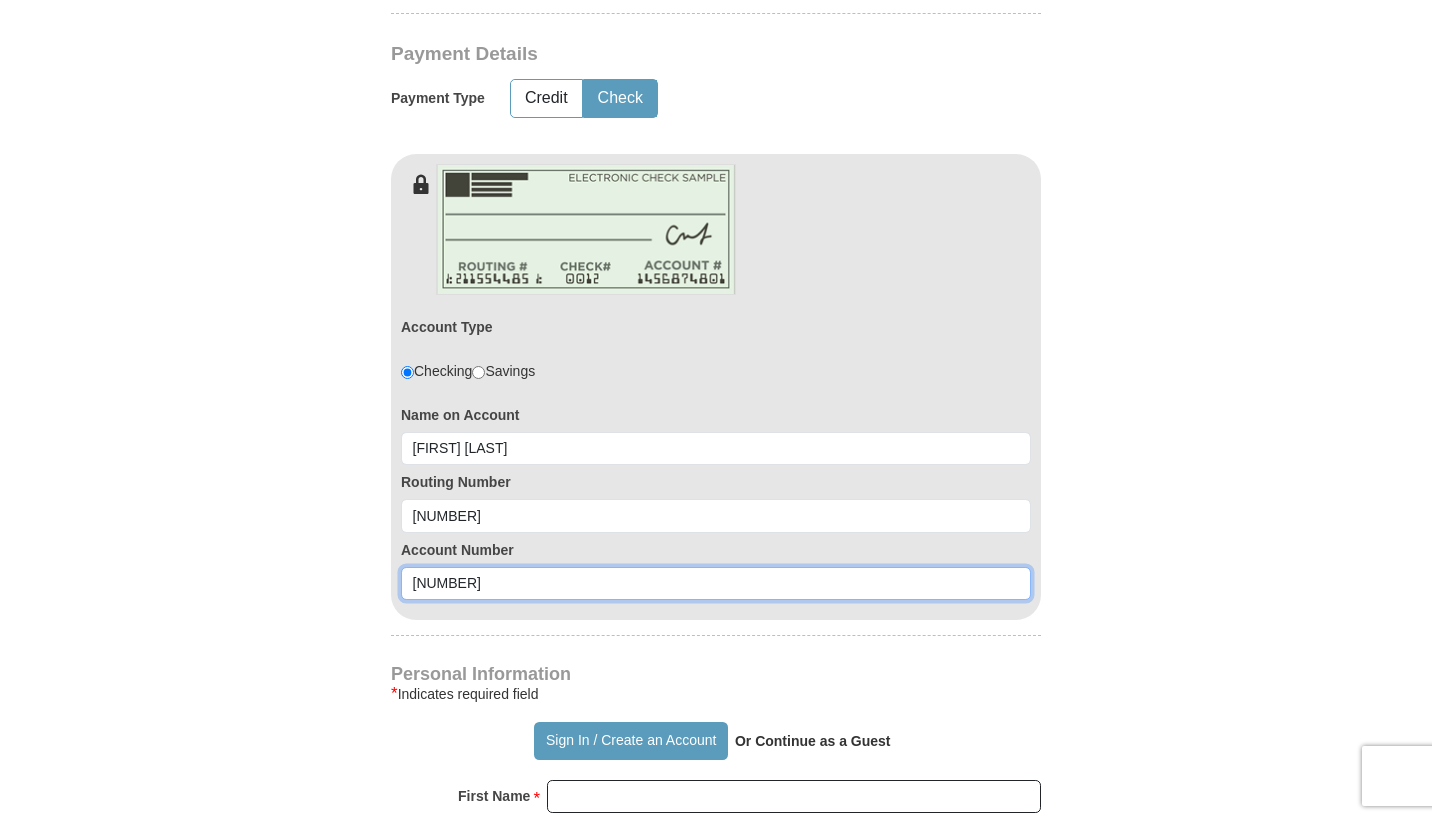 click on "[NUMBER]" at bounding box center [716, 584] 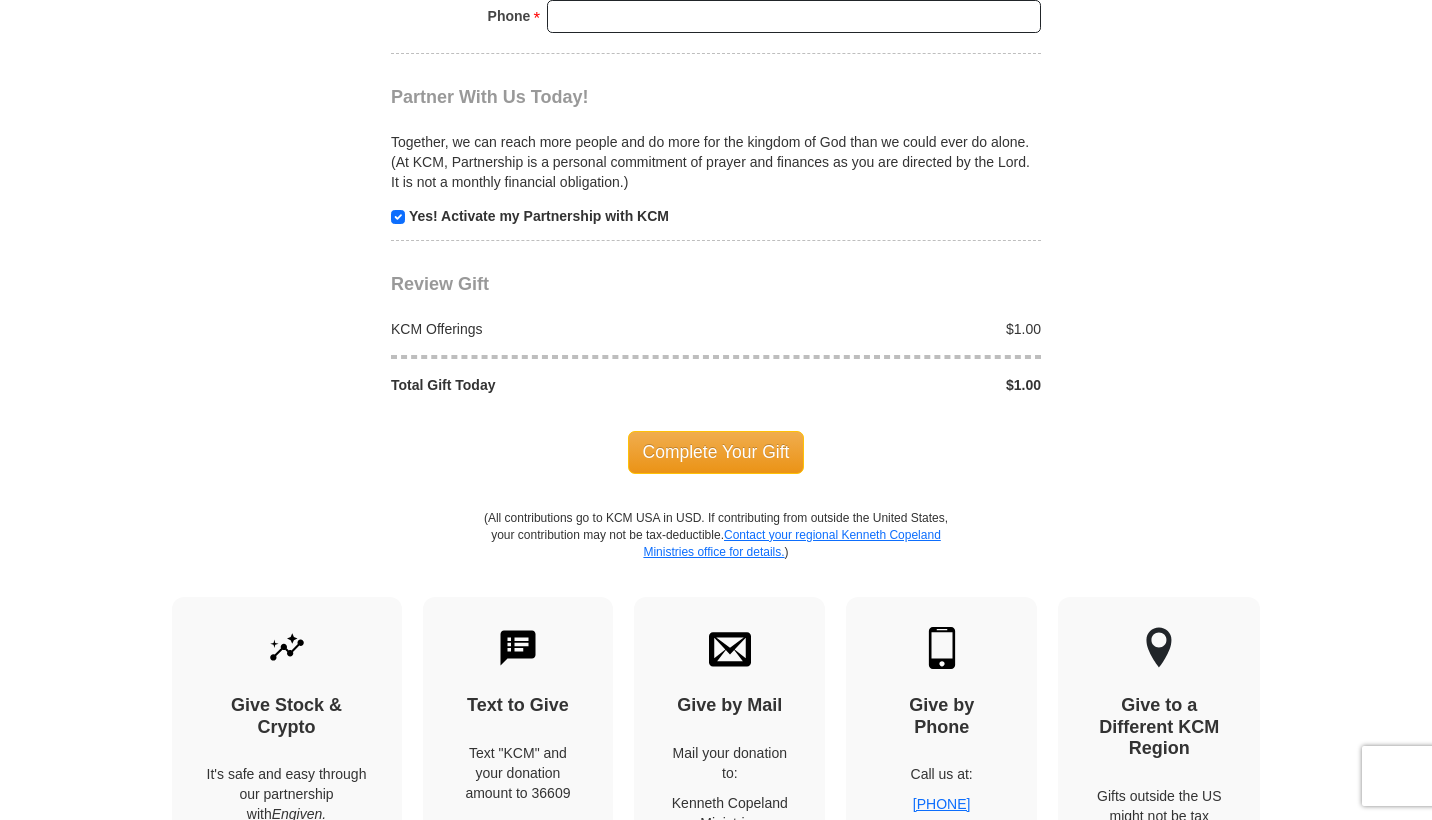 scroll, scrollTop: 2148, scrollLeft: 0, axis: vertical 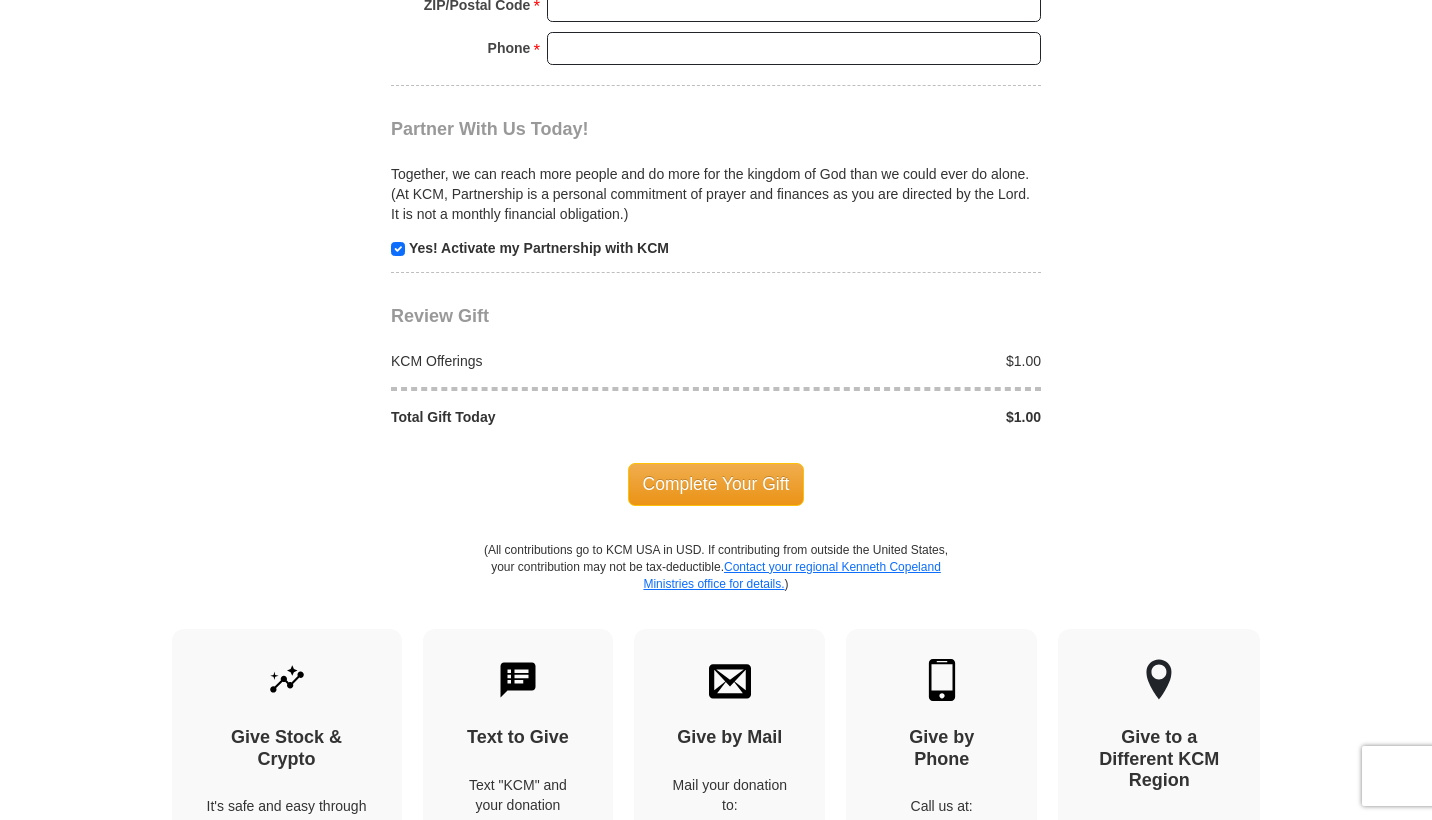 type on "[NUMBER]" 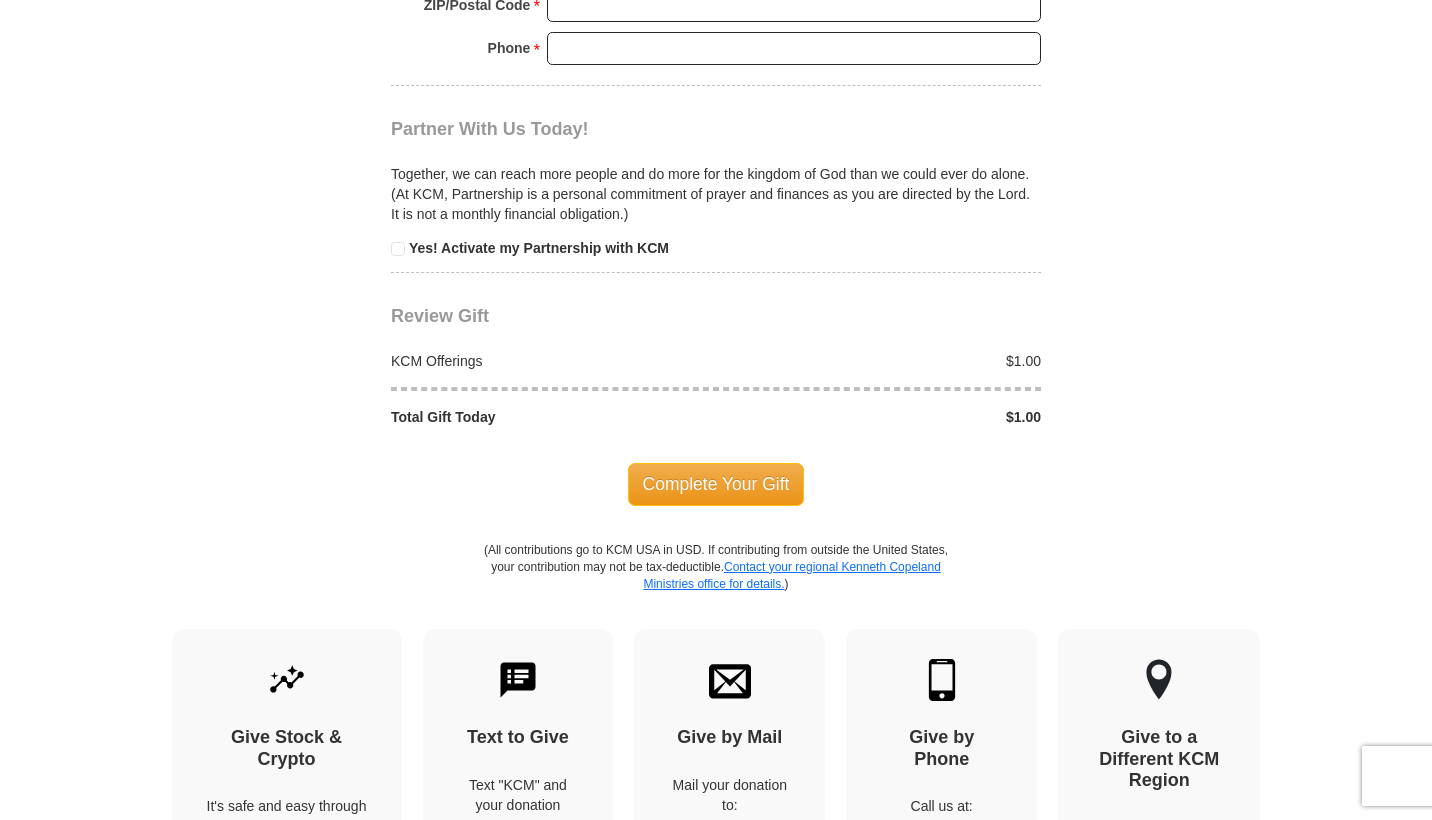 click at bounding box center [398, 249] 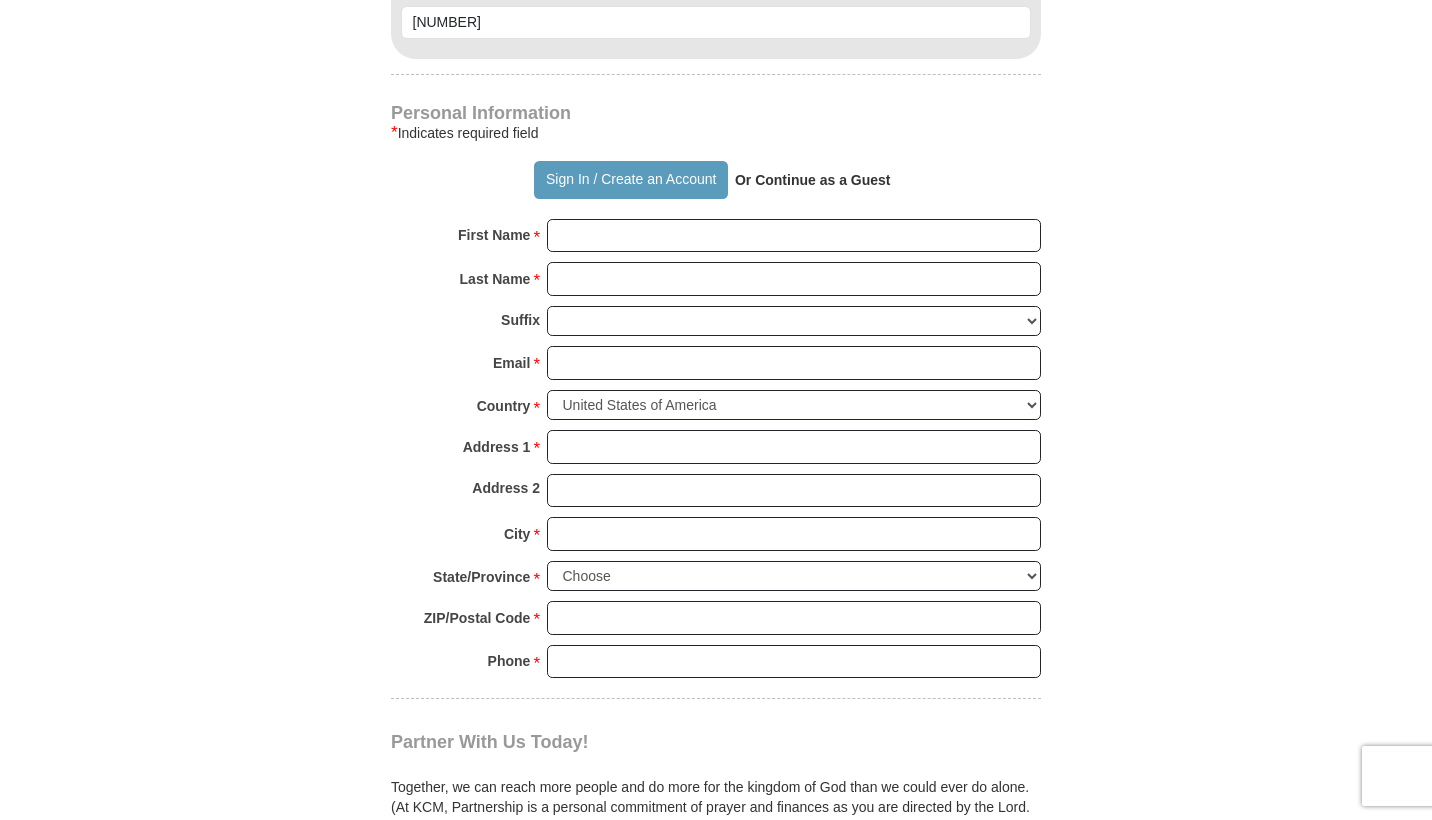 scroll, scrollTop: 1532, scrollLeft: 0, axis: vertical 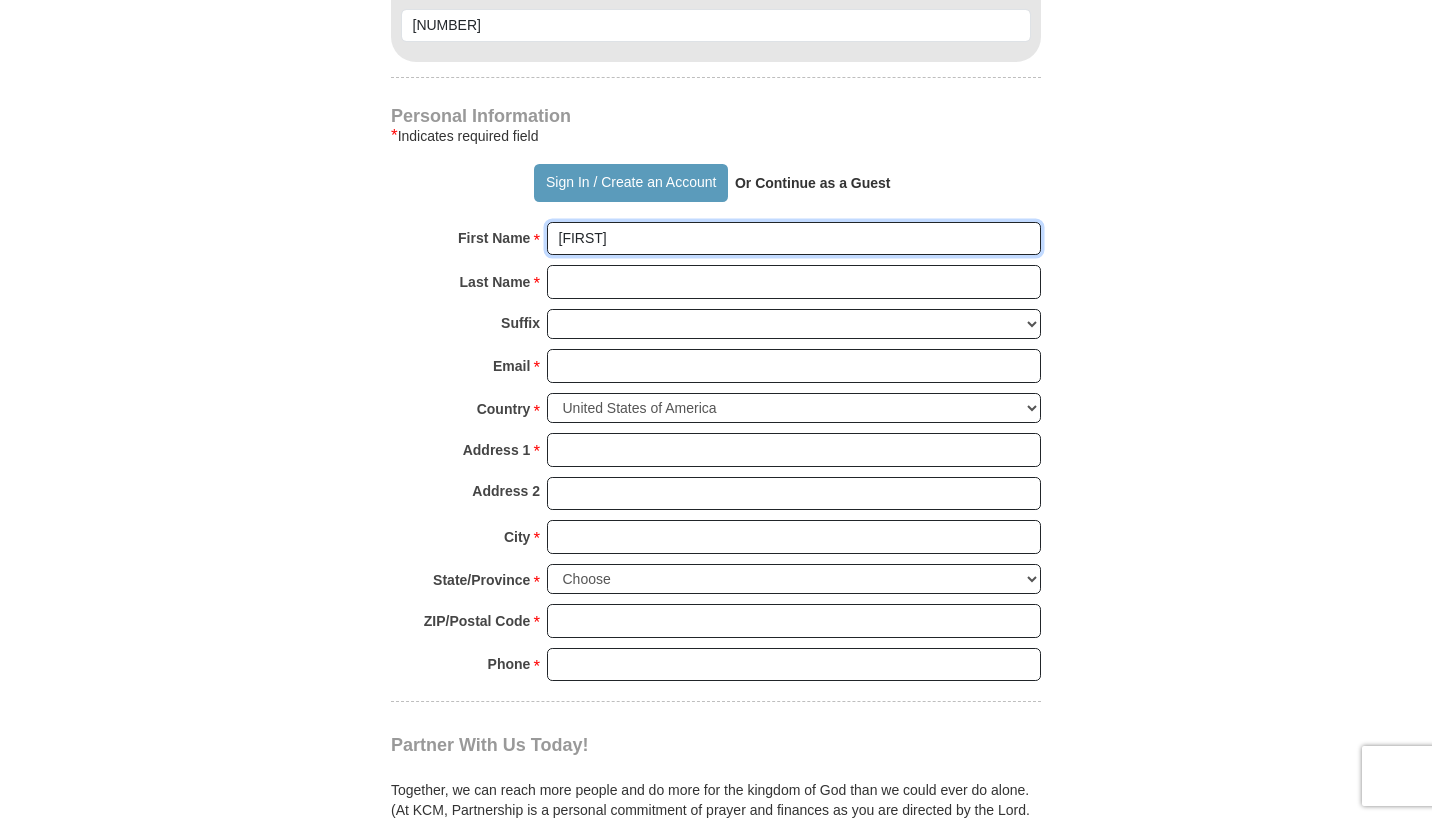 type on "[FIRST]" 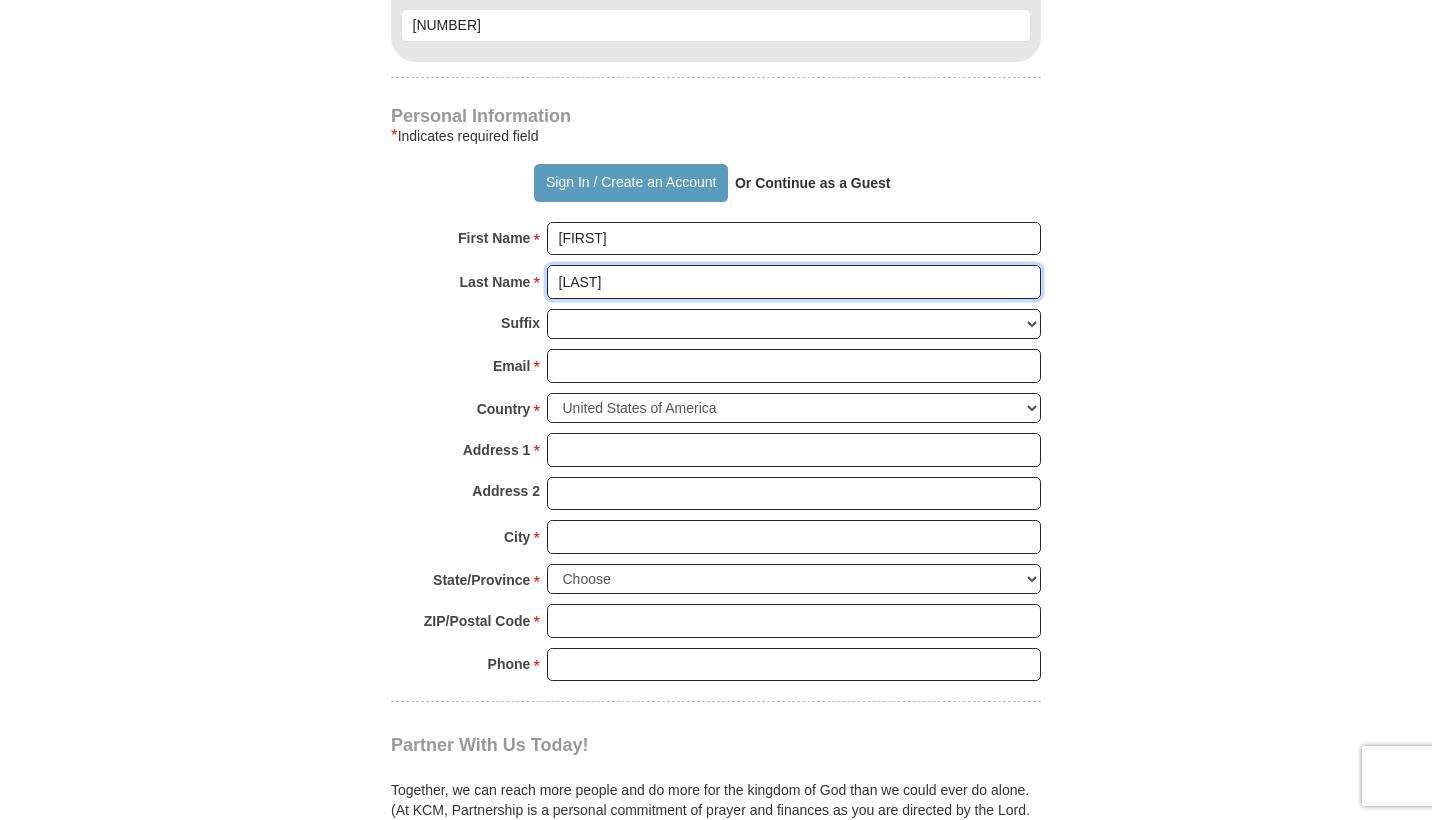 type on "[LAST]" 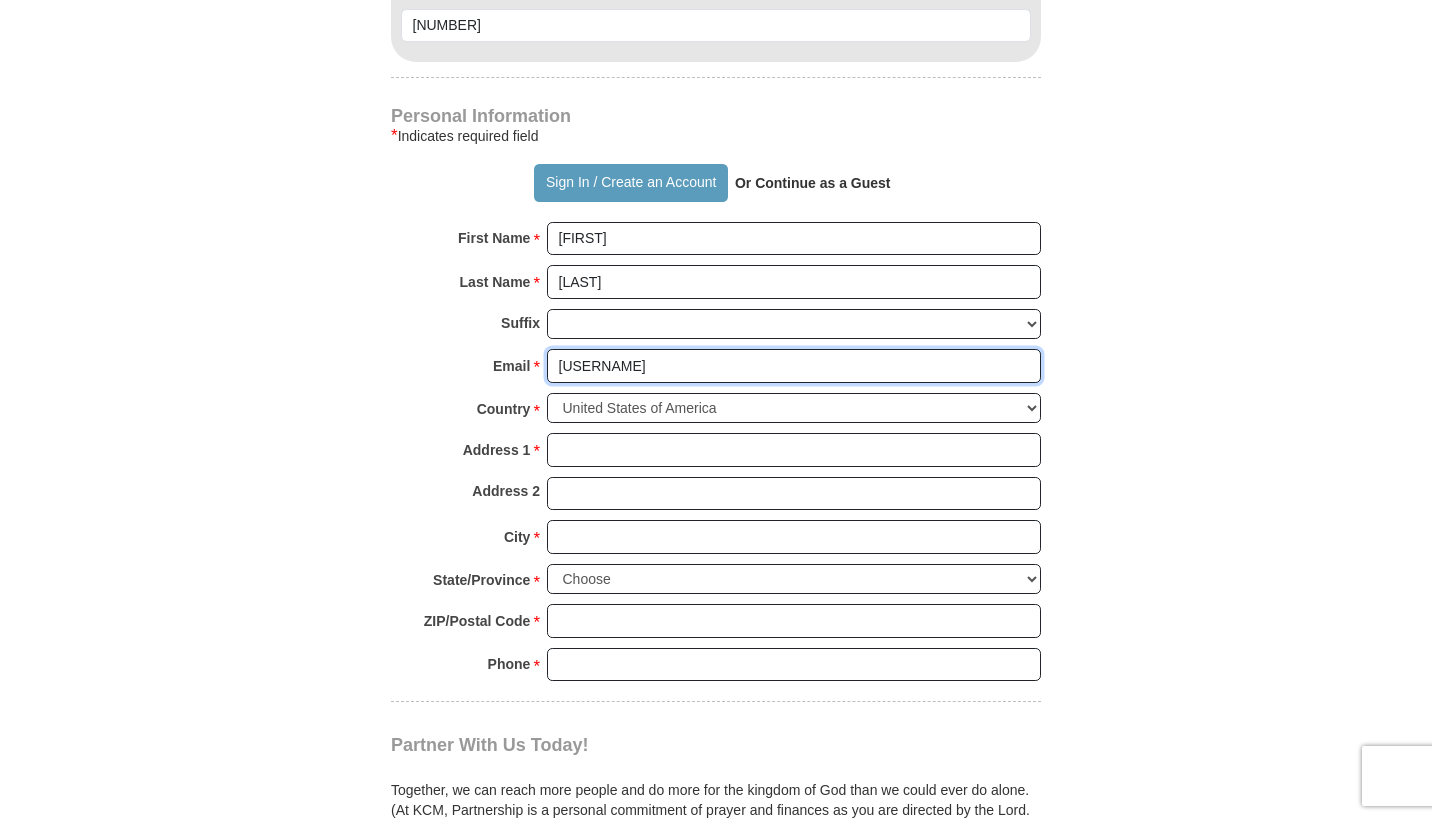 type on "l" 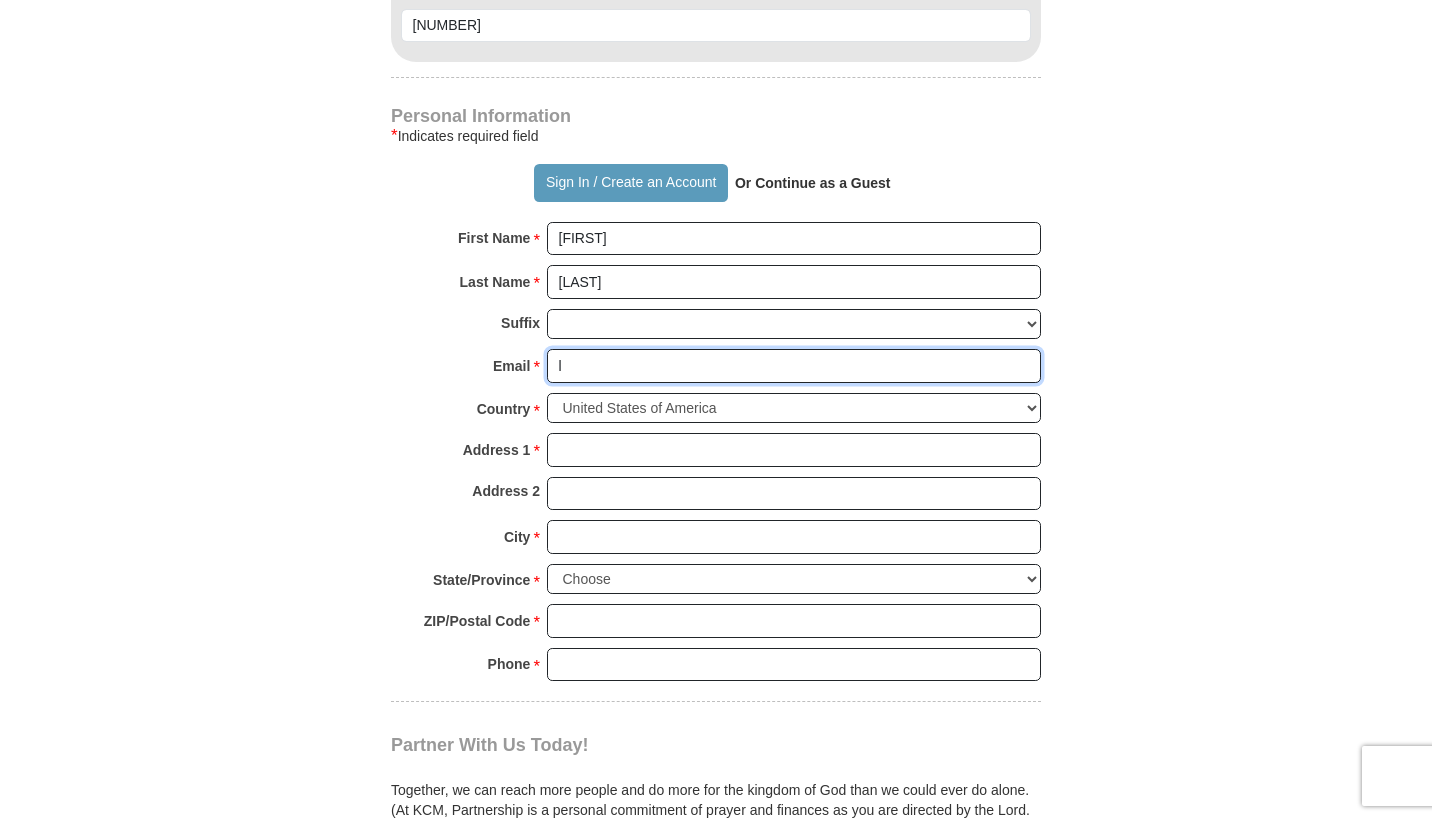 type 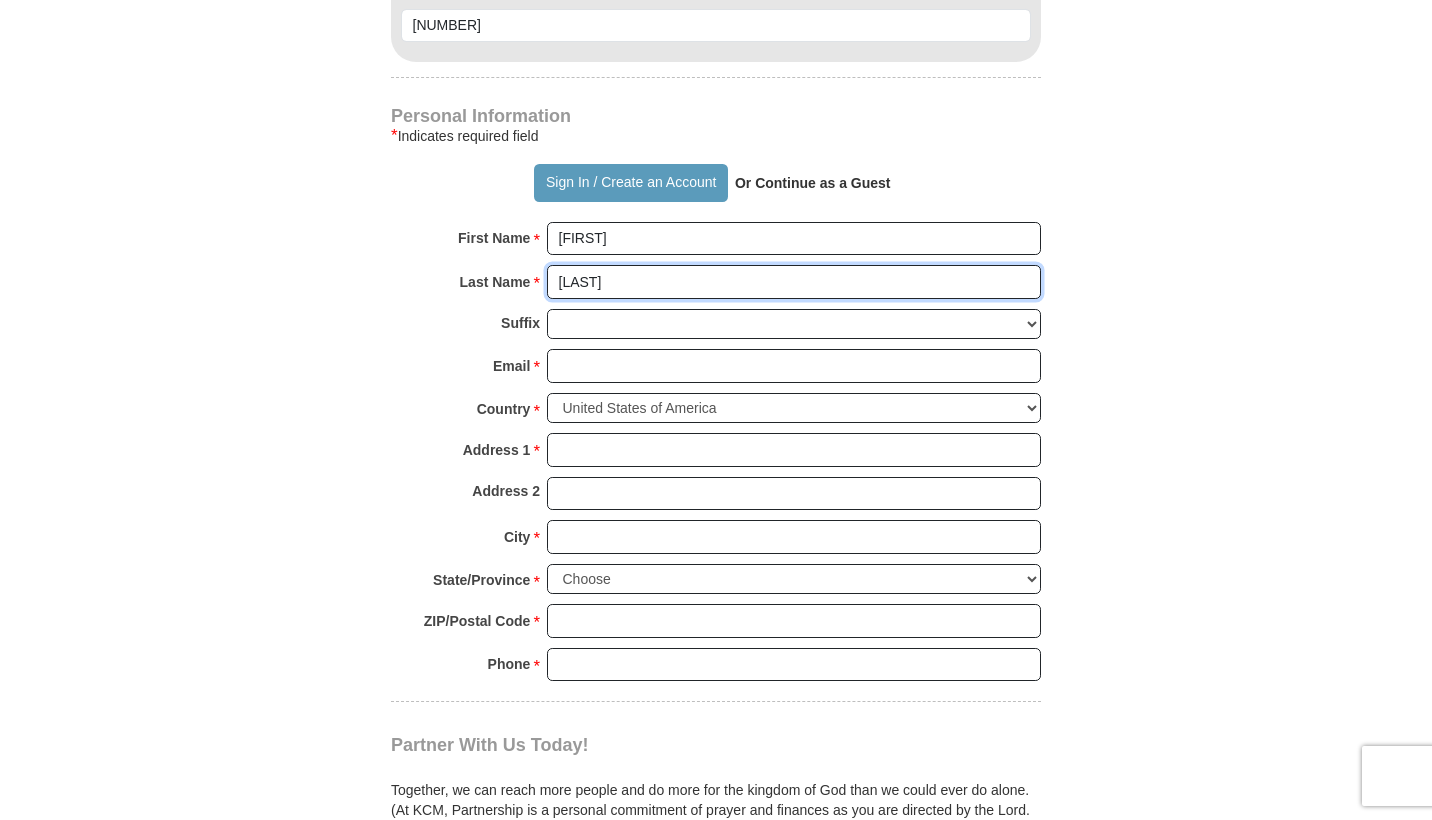 click on "[LAST]" at bounding box center (794, 282) 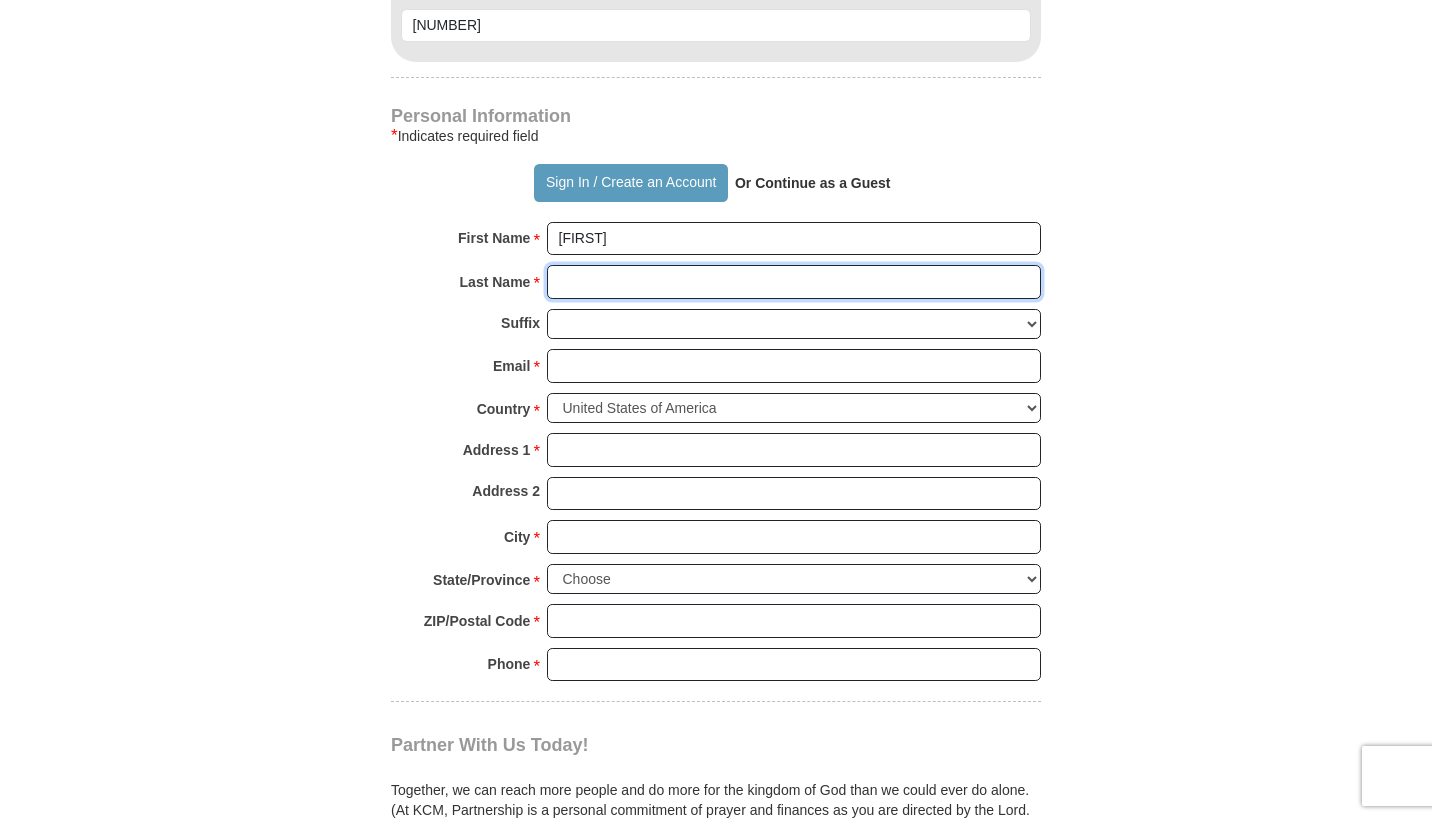 type 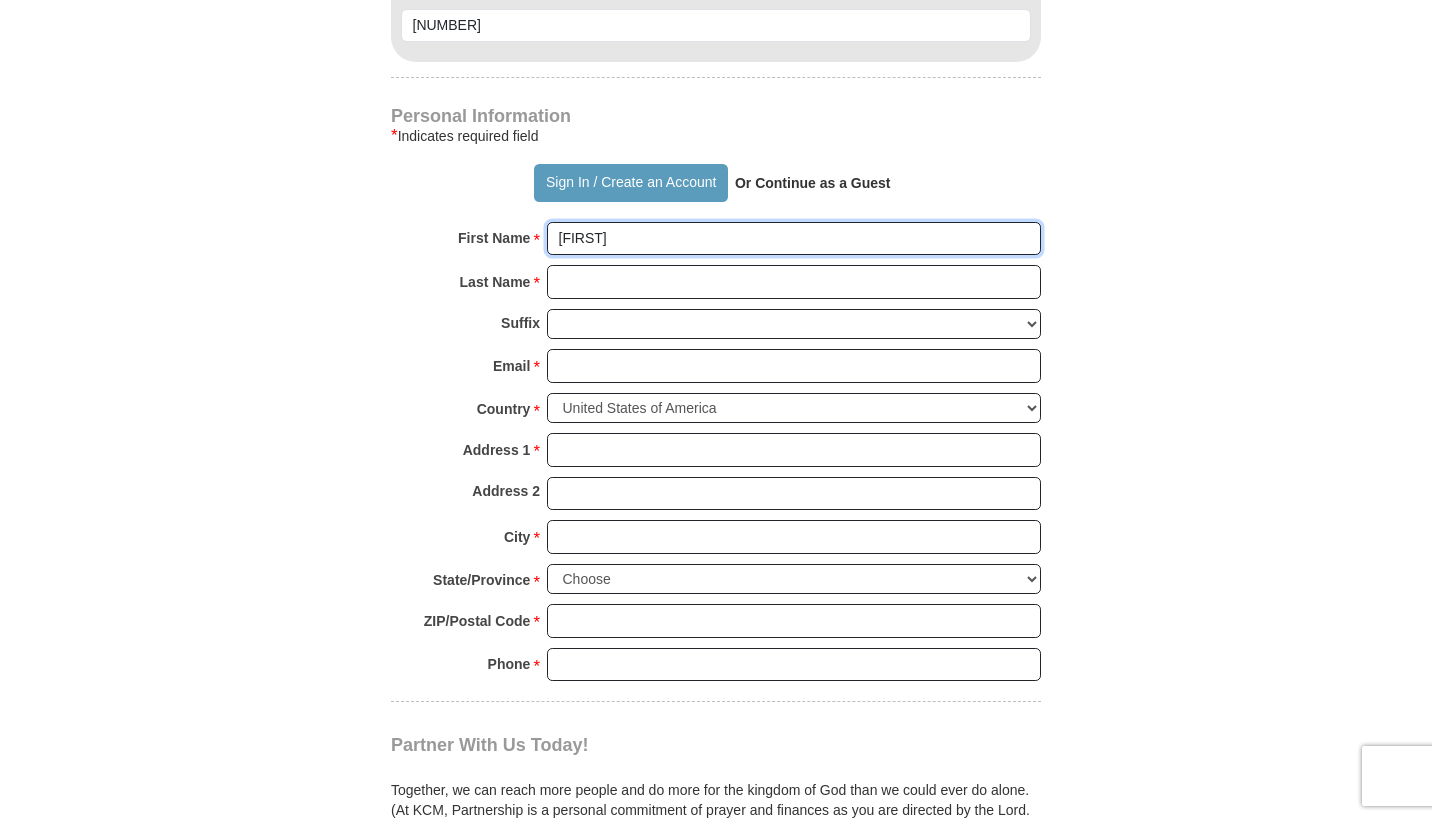click on "[FIRST]" at bounding box center [794, 239] 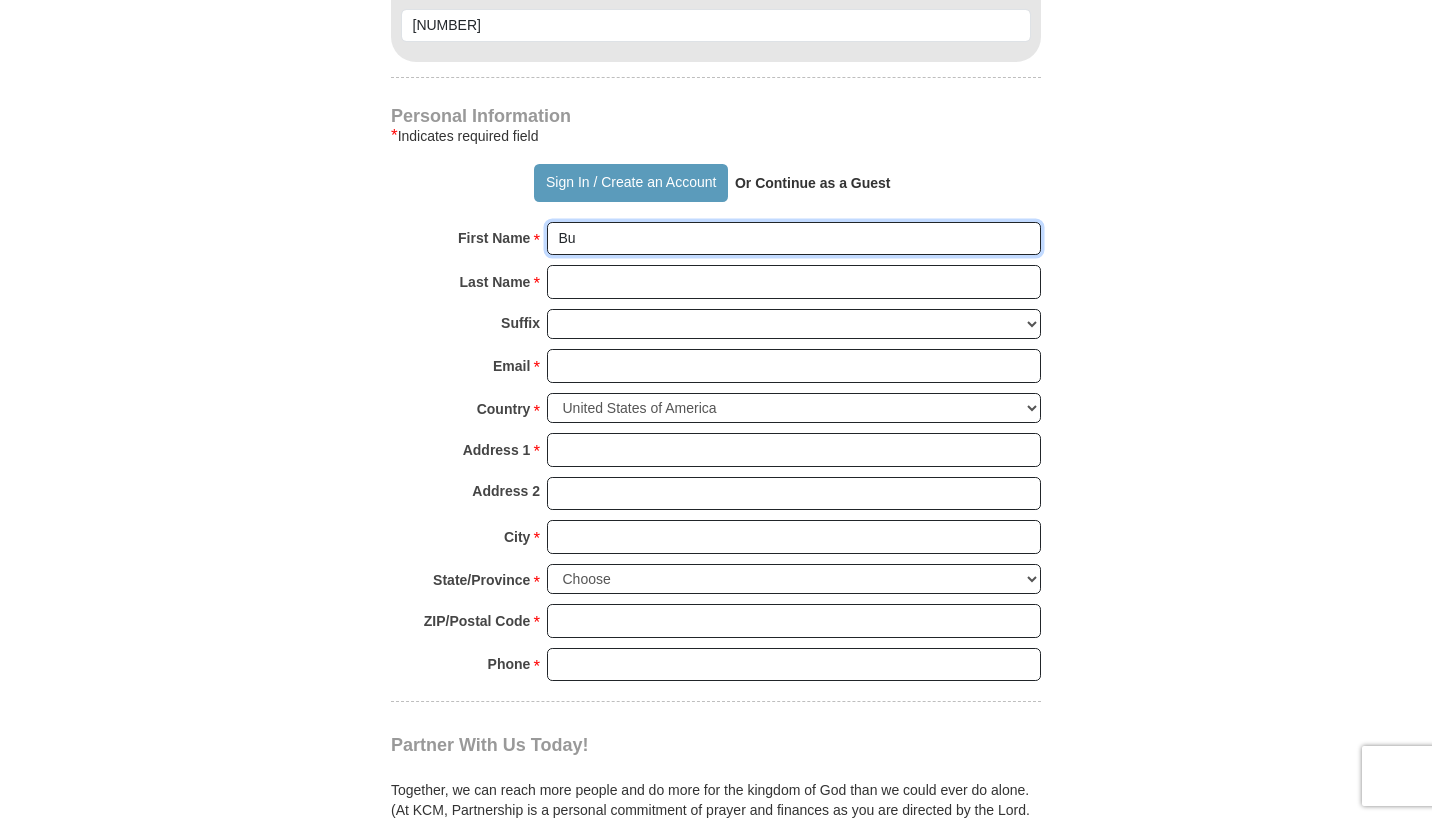 type on "B" 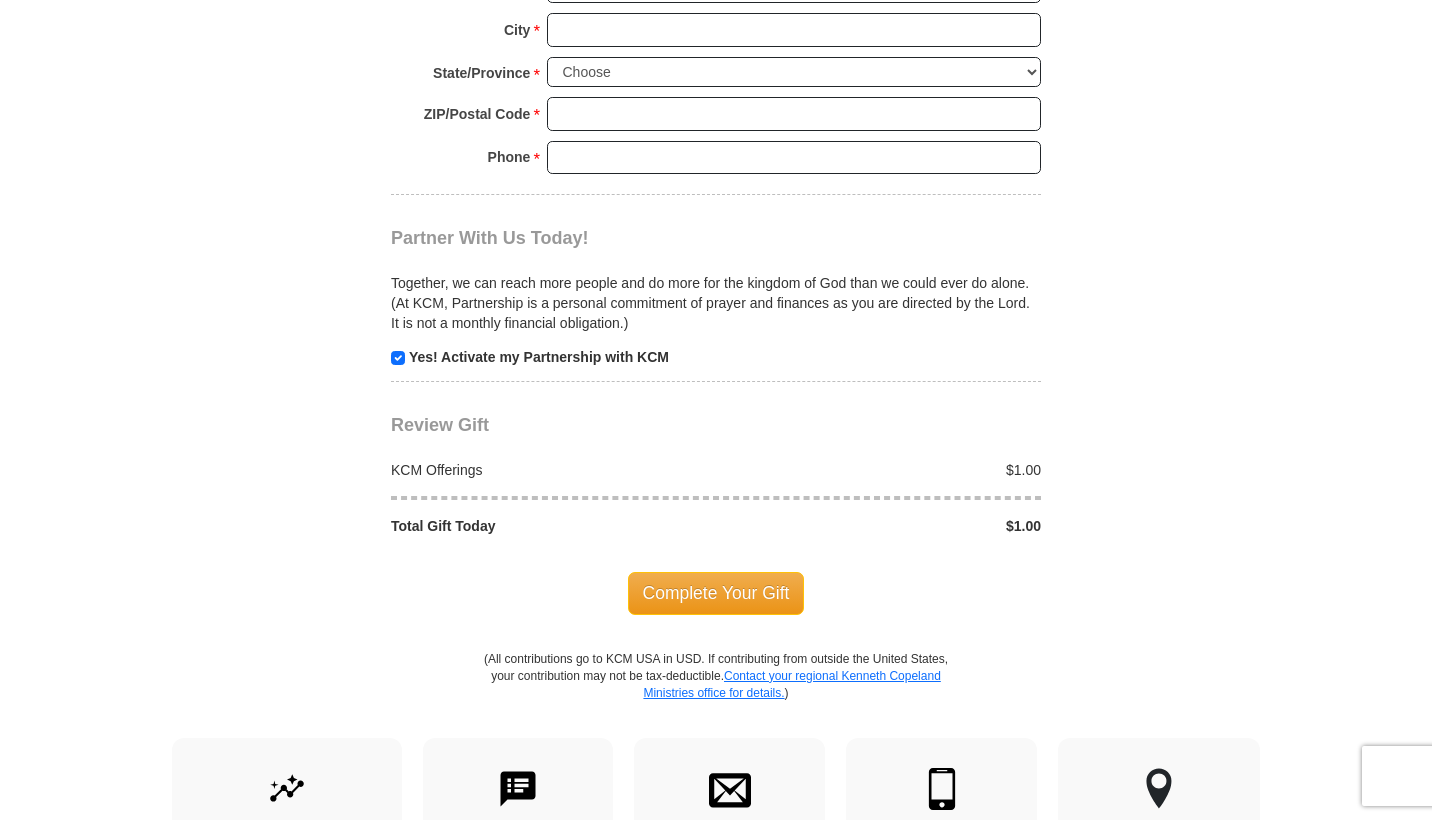 scroll, scrollTop: 2043, scrollLeft: 0, axis: vertical 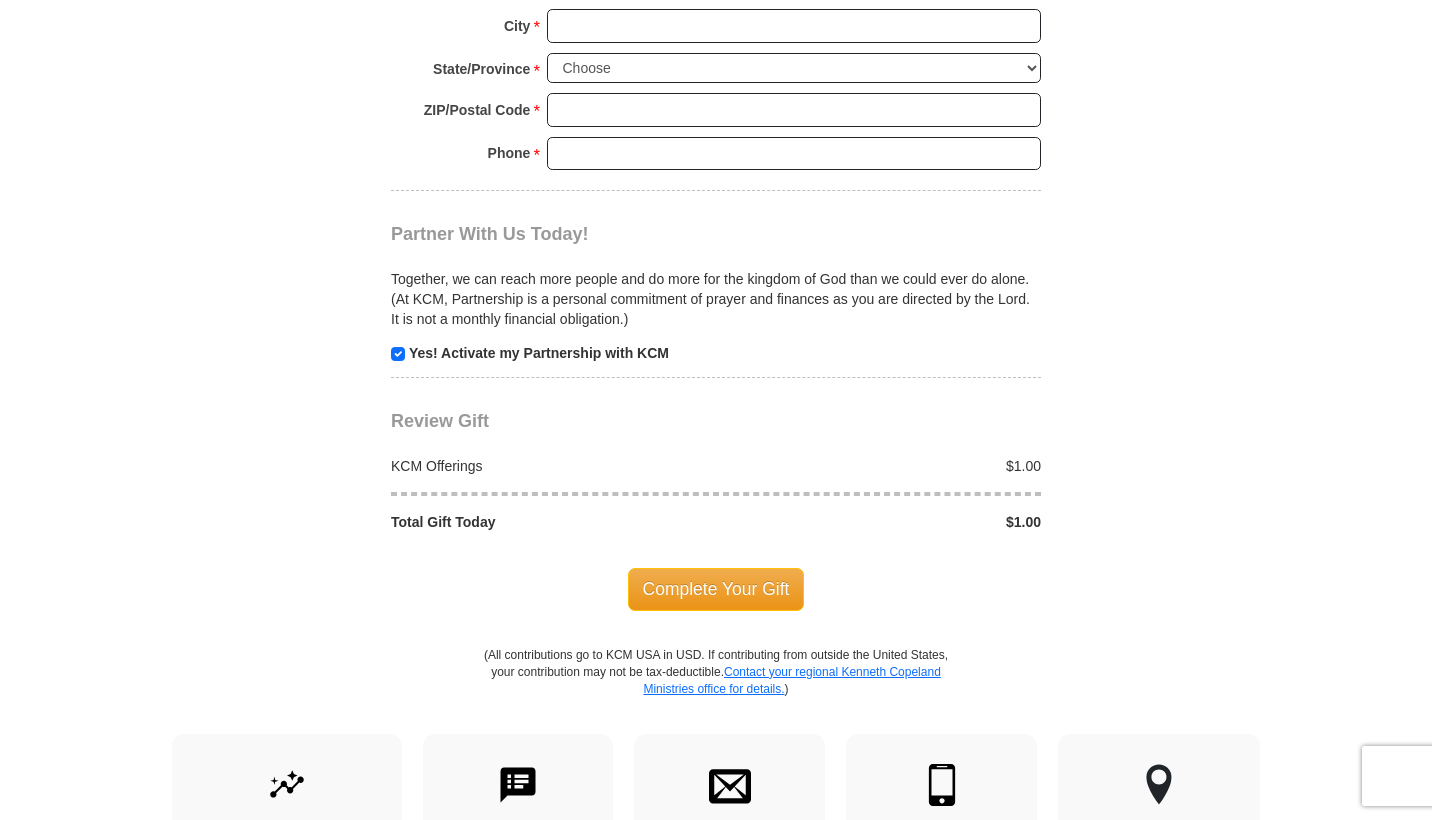 type 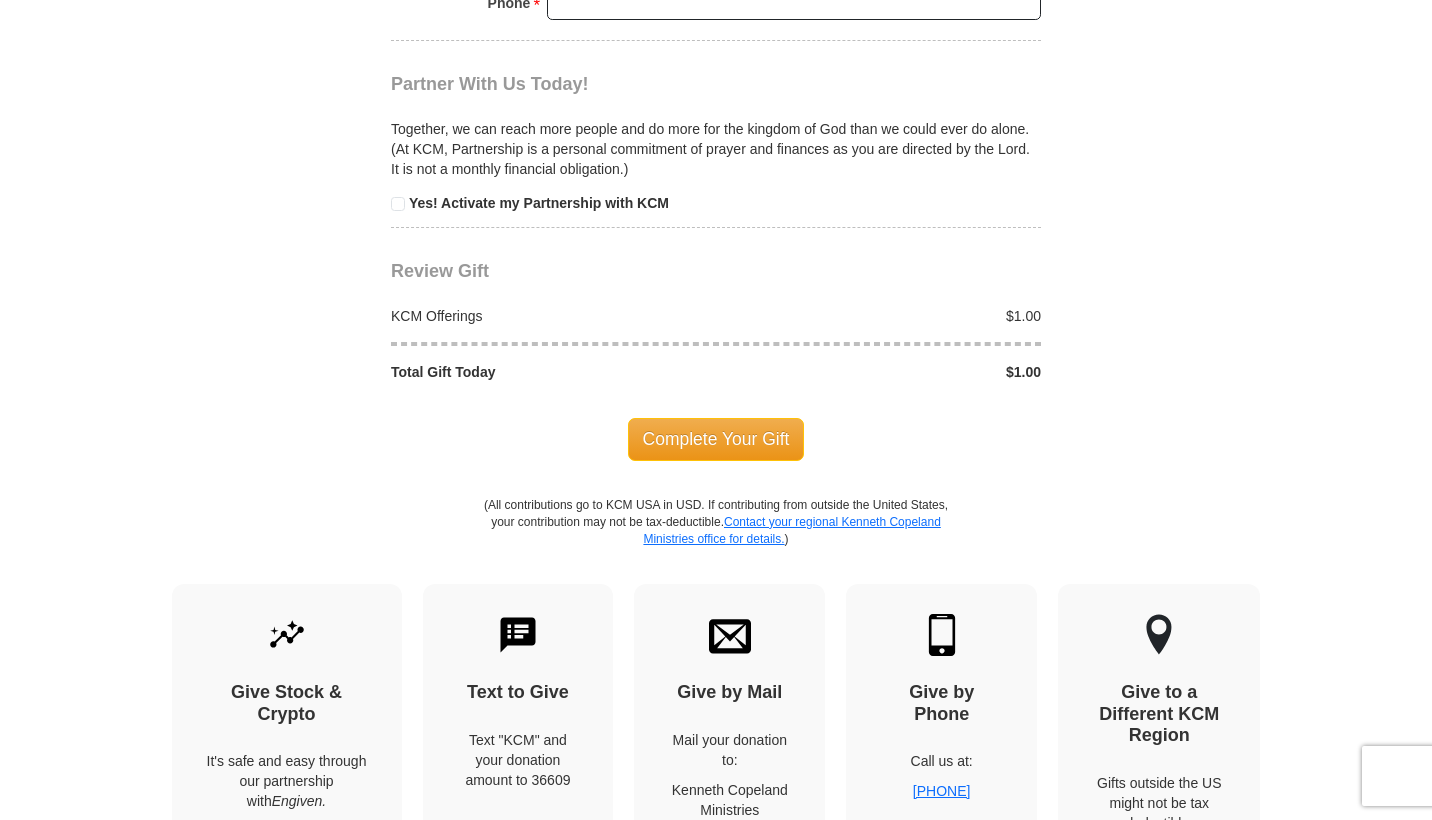 scroll, scrollTop: 2197, scrollLeft: 0, axis: vertical 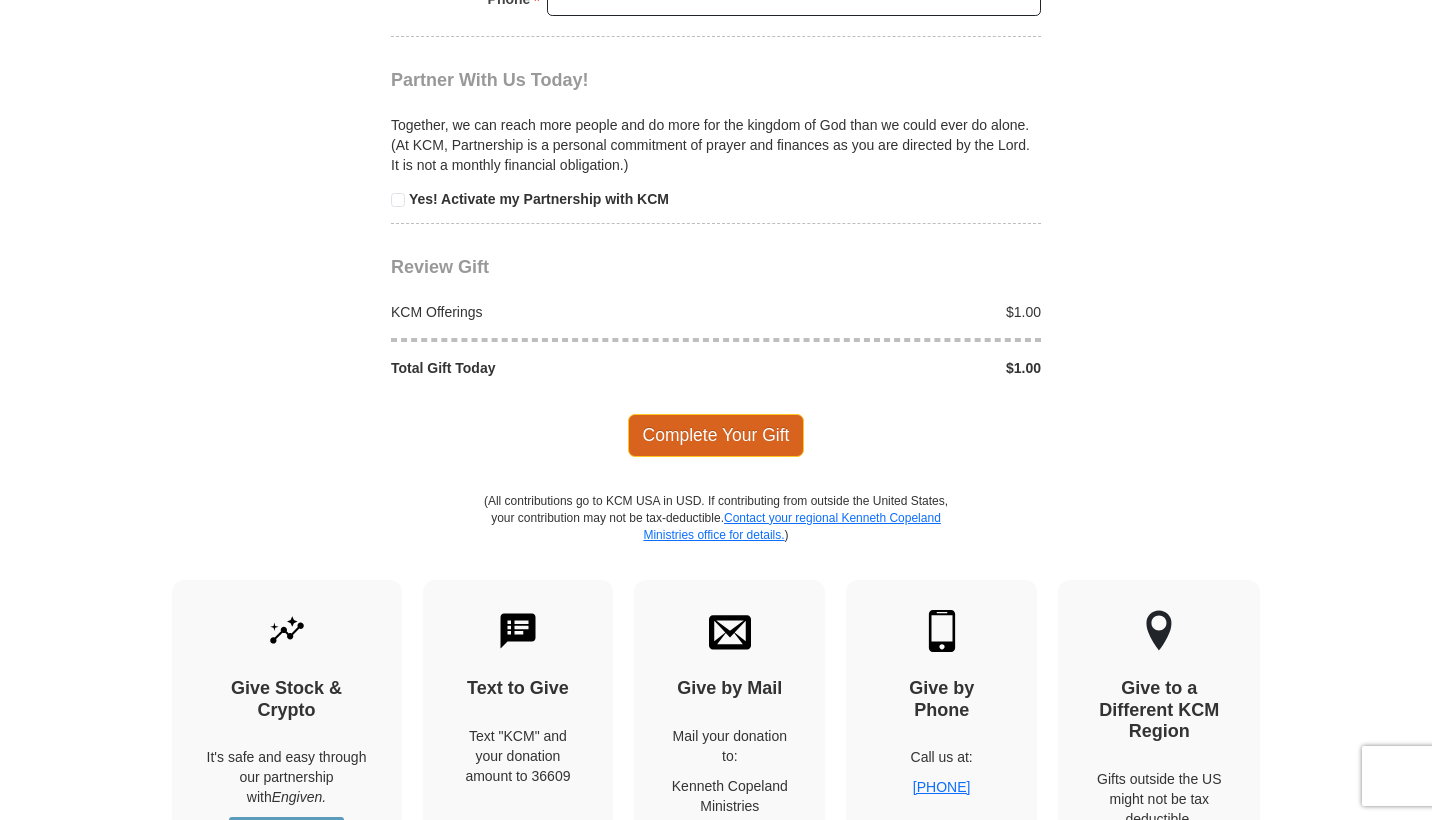 click on "Complete Your Gift" at bounding box center [716, 435] 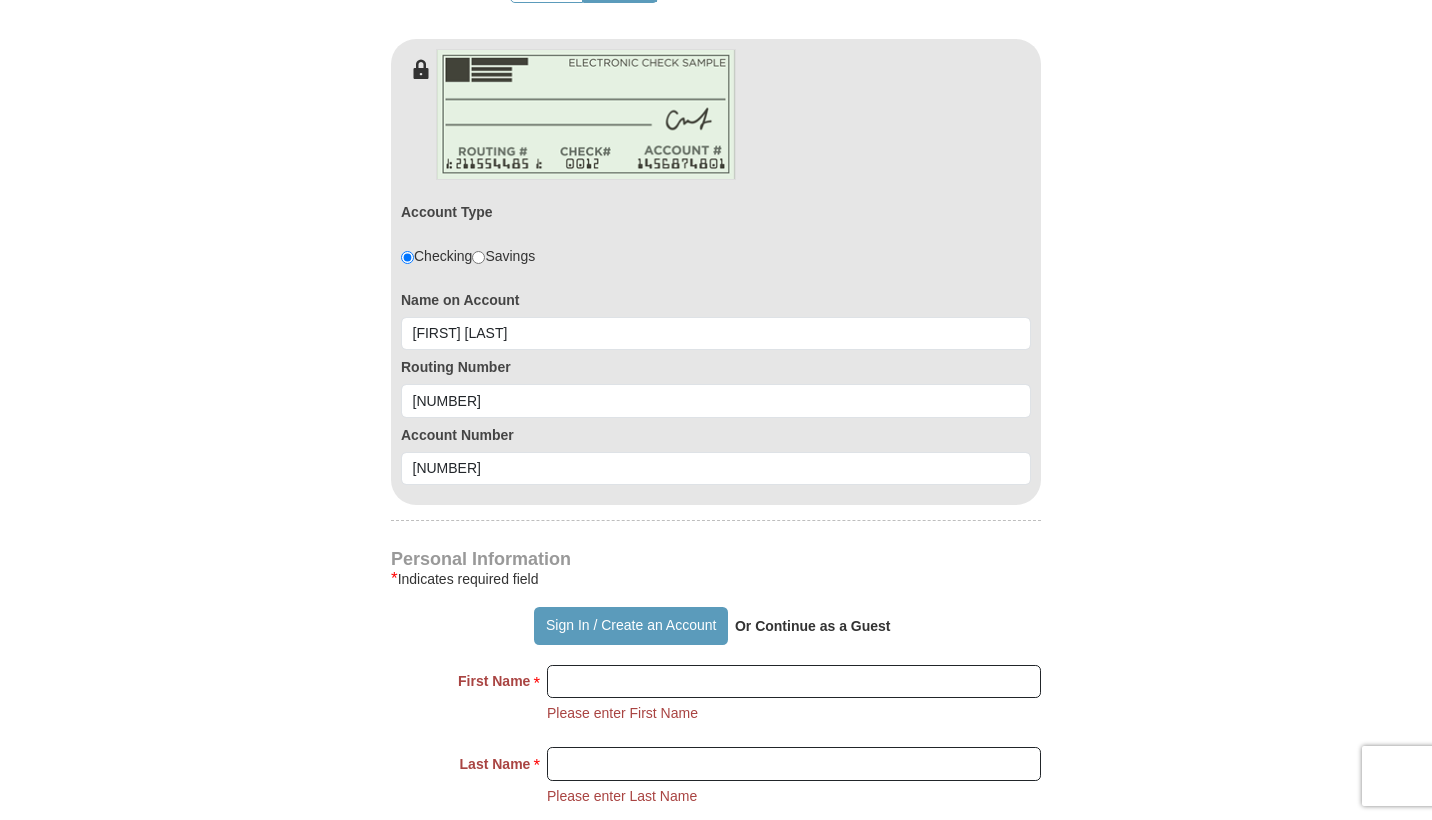 scroll, scrollTop: 1429, scrollLeft: 0, axis: vertical 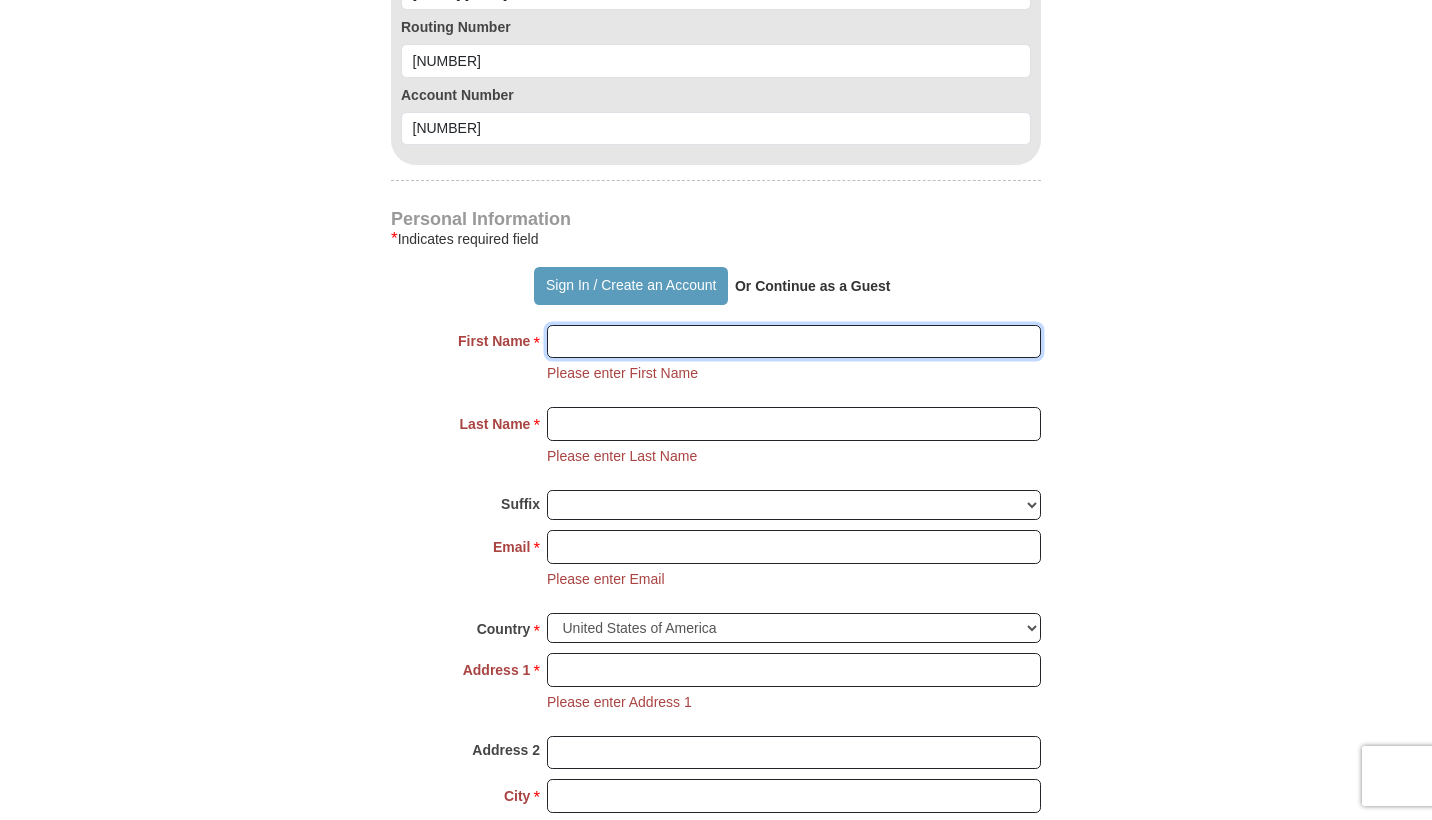 click on "First Name
*" at bounding box center [794, 342] 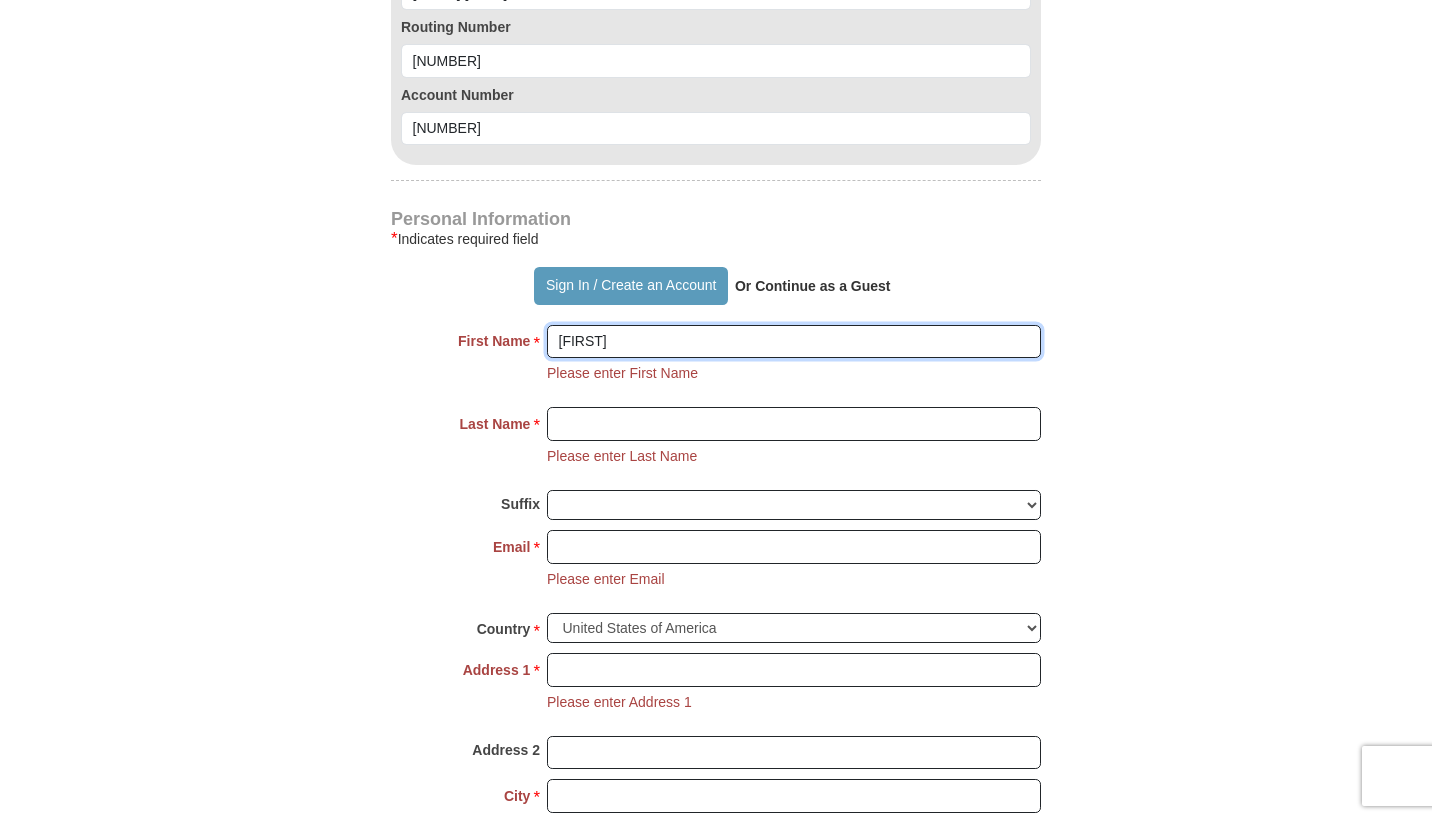 type on "[FIRST]" 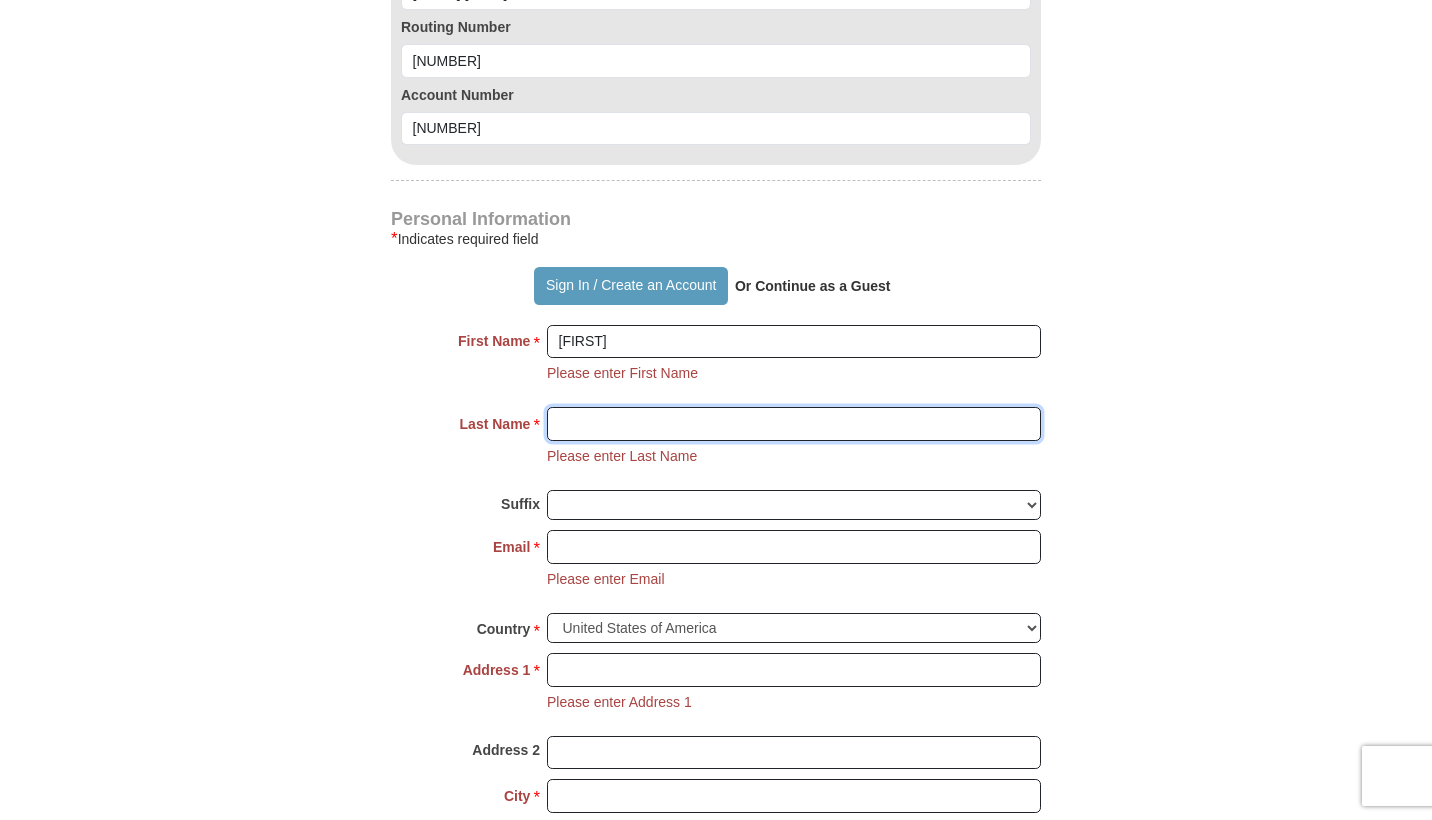 click on "Last Name
*" at bounding box center (794, 424) 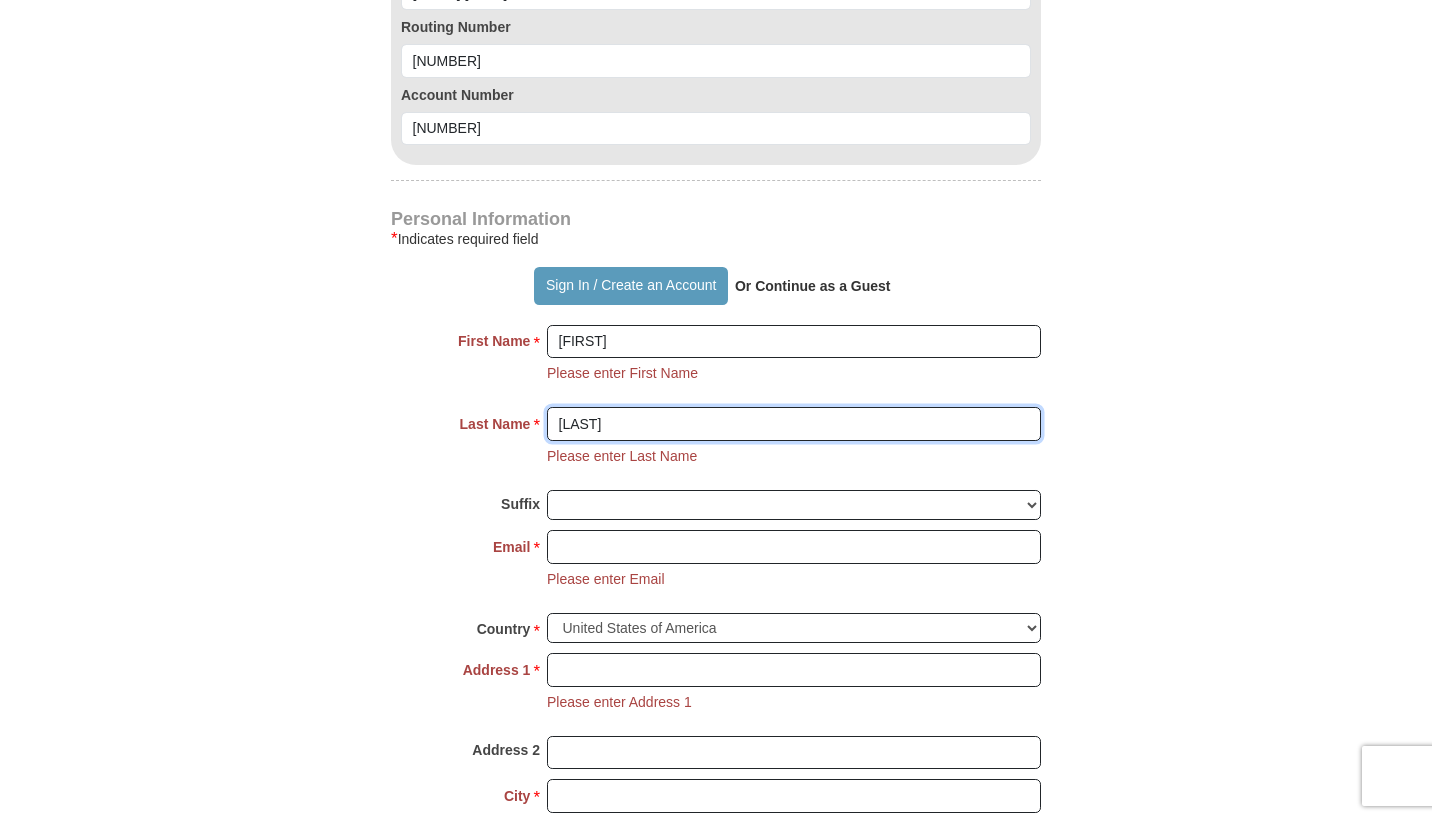 type on "[LAST]" 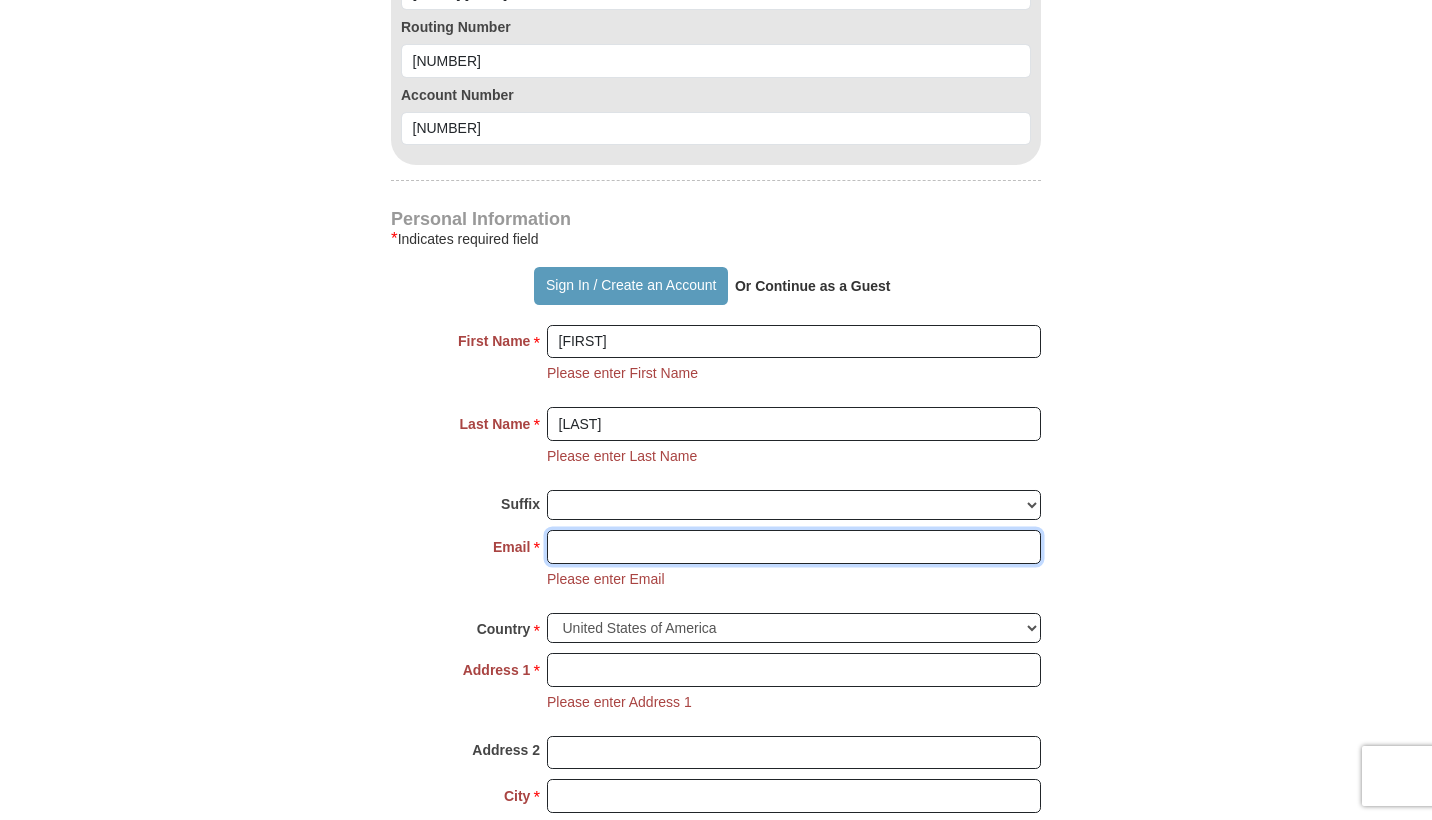 click on "Email
*" at bounding box center (794, 547) 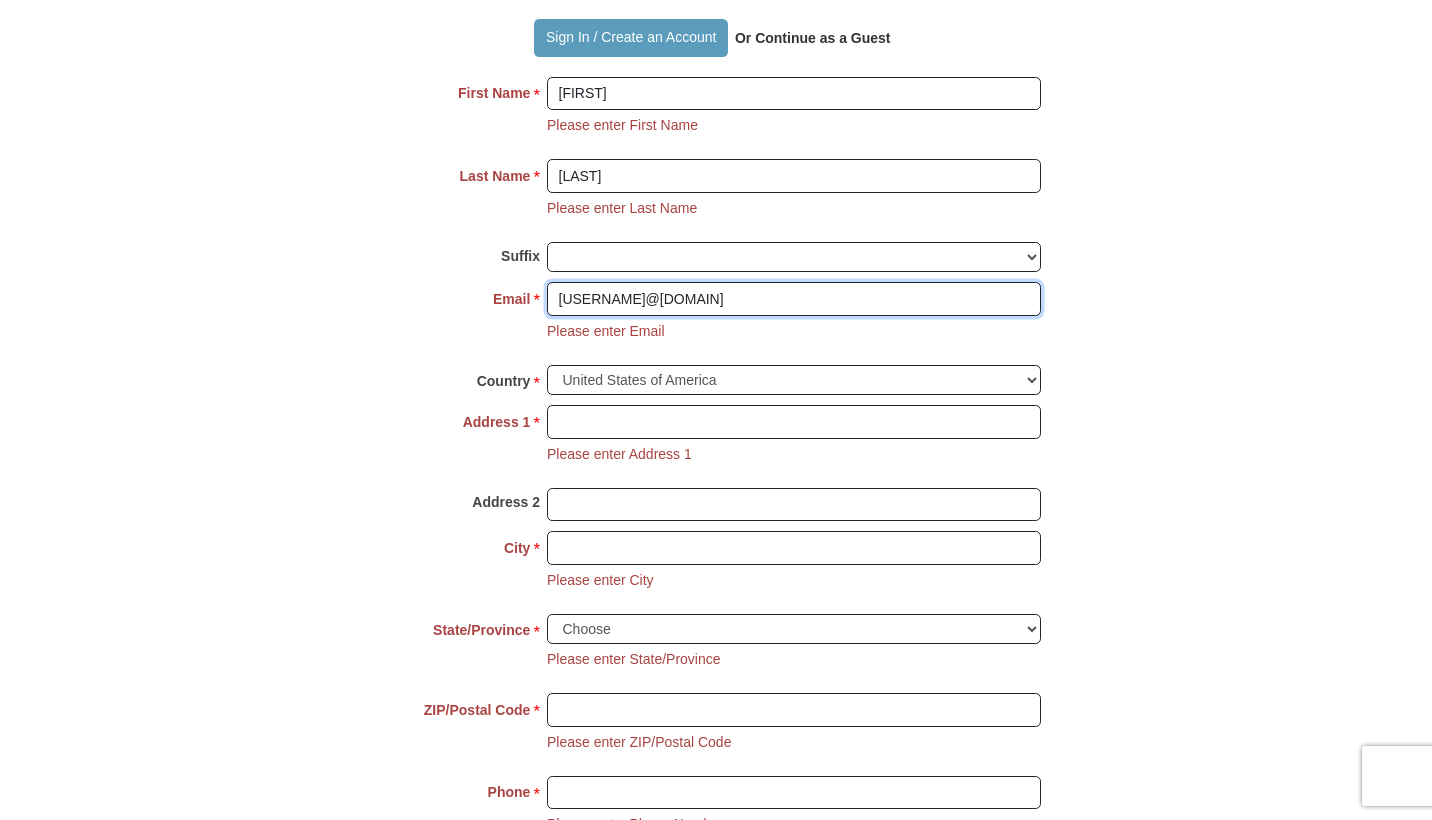 scroll, scrollTop: 1678, scrollLeft: 0, axis: vertical 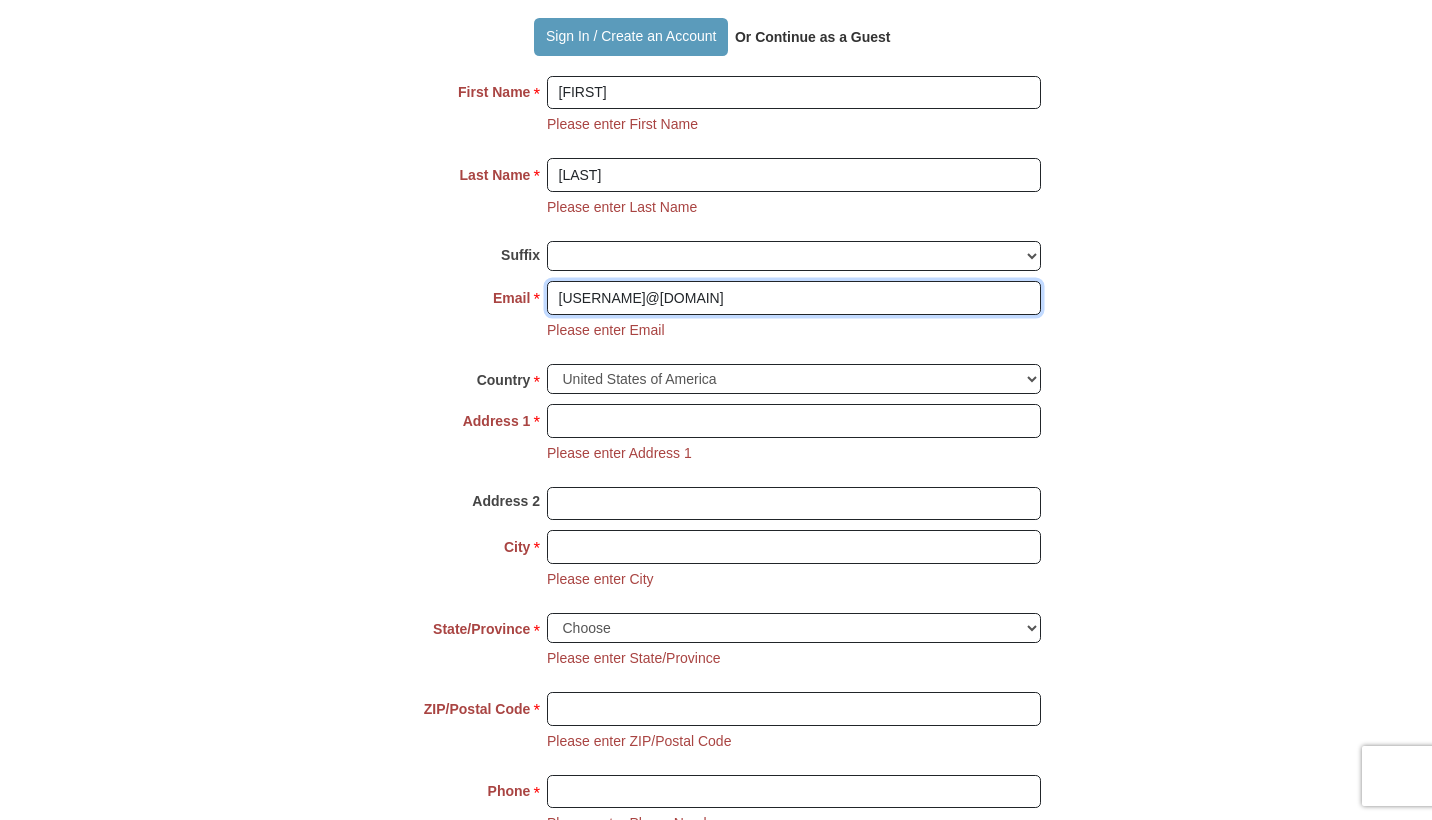 type on "[USERNAME]@[DOMAIN]" 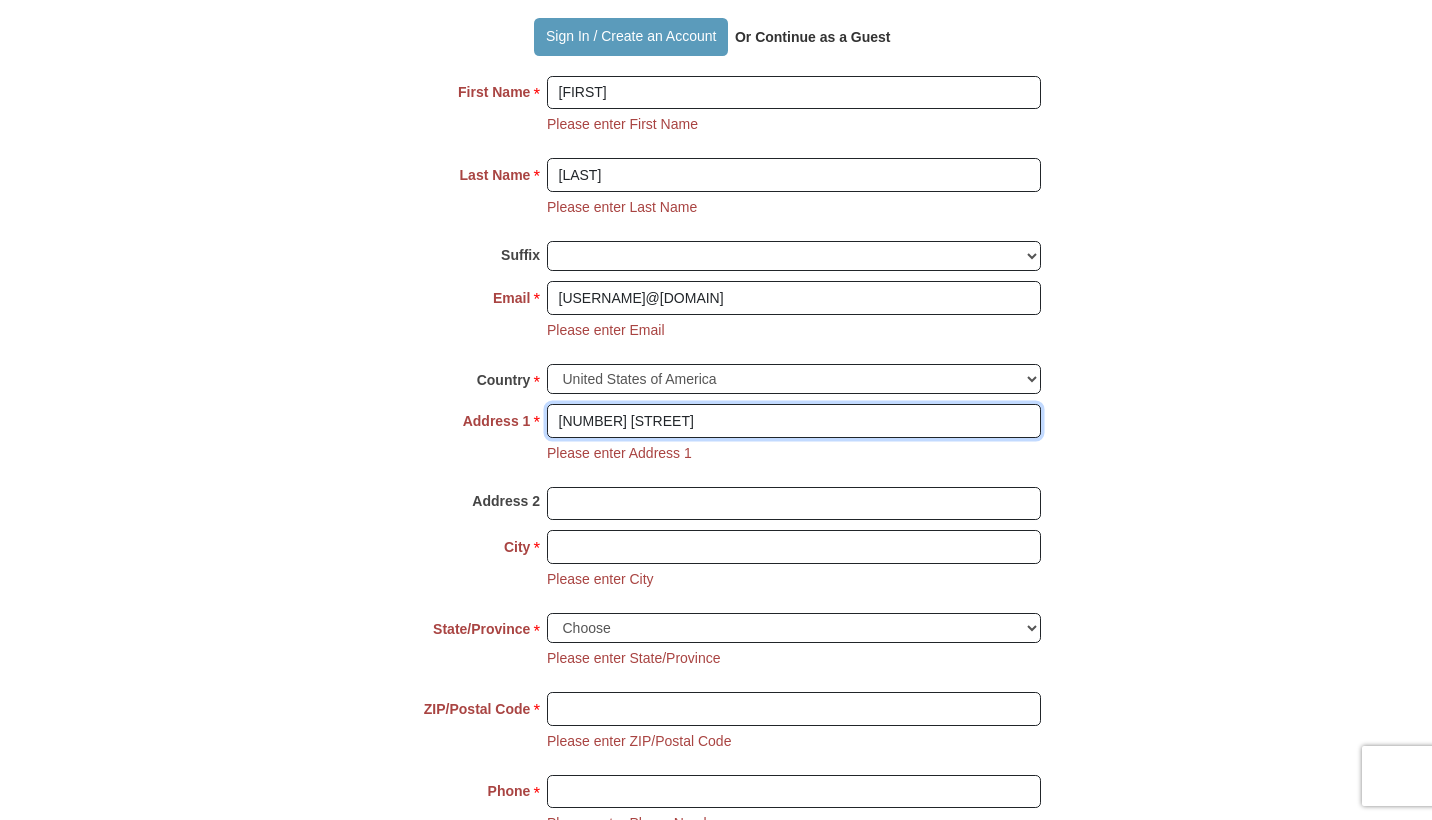 type on "[NUMBER] [STREET]" 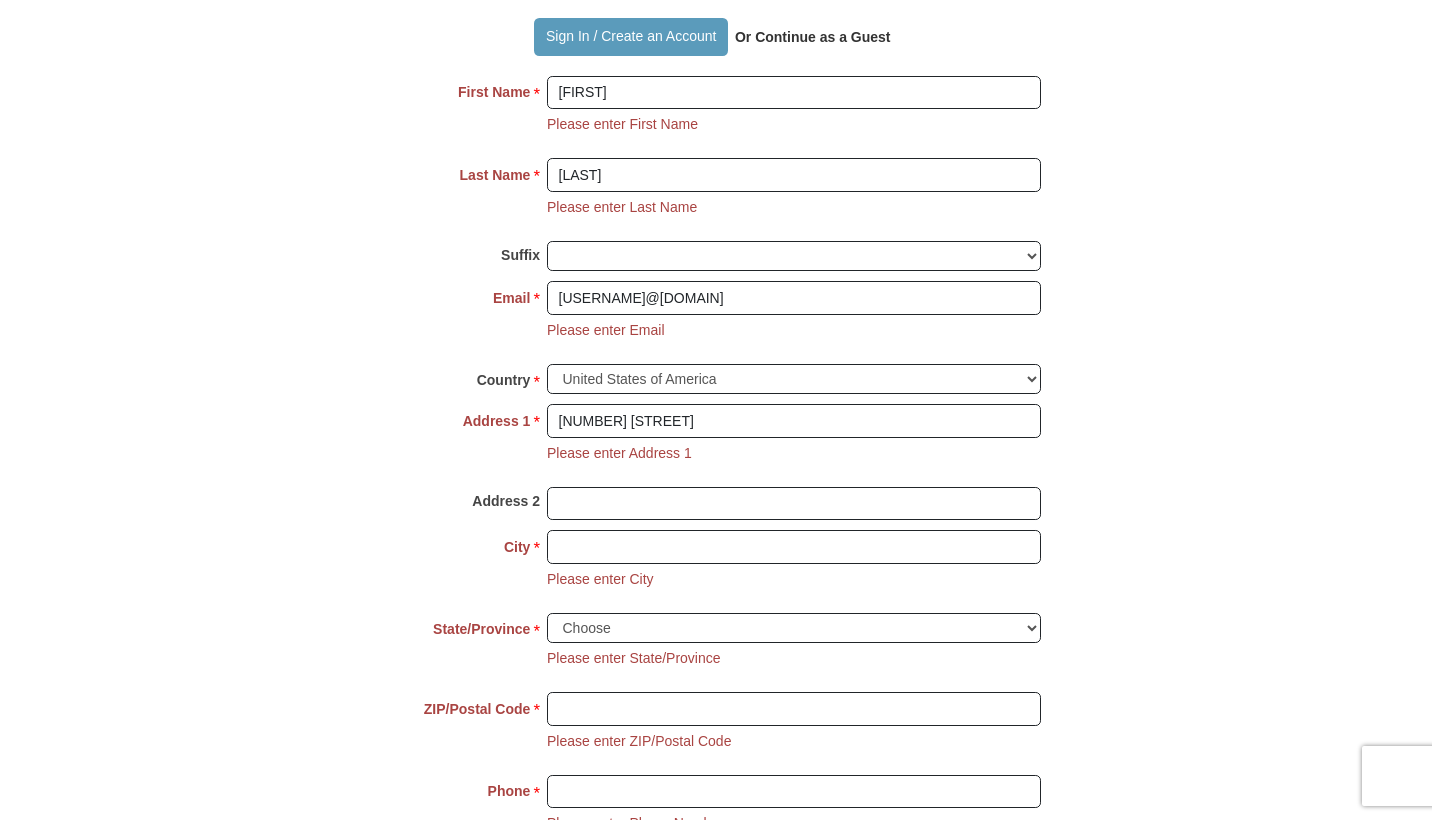 click on "[NUMBER] [STREET]
Please enter Address 1" at bounding box center (794, 440) 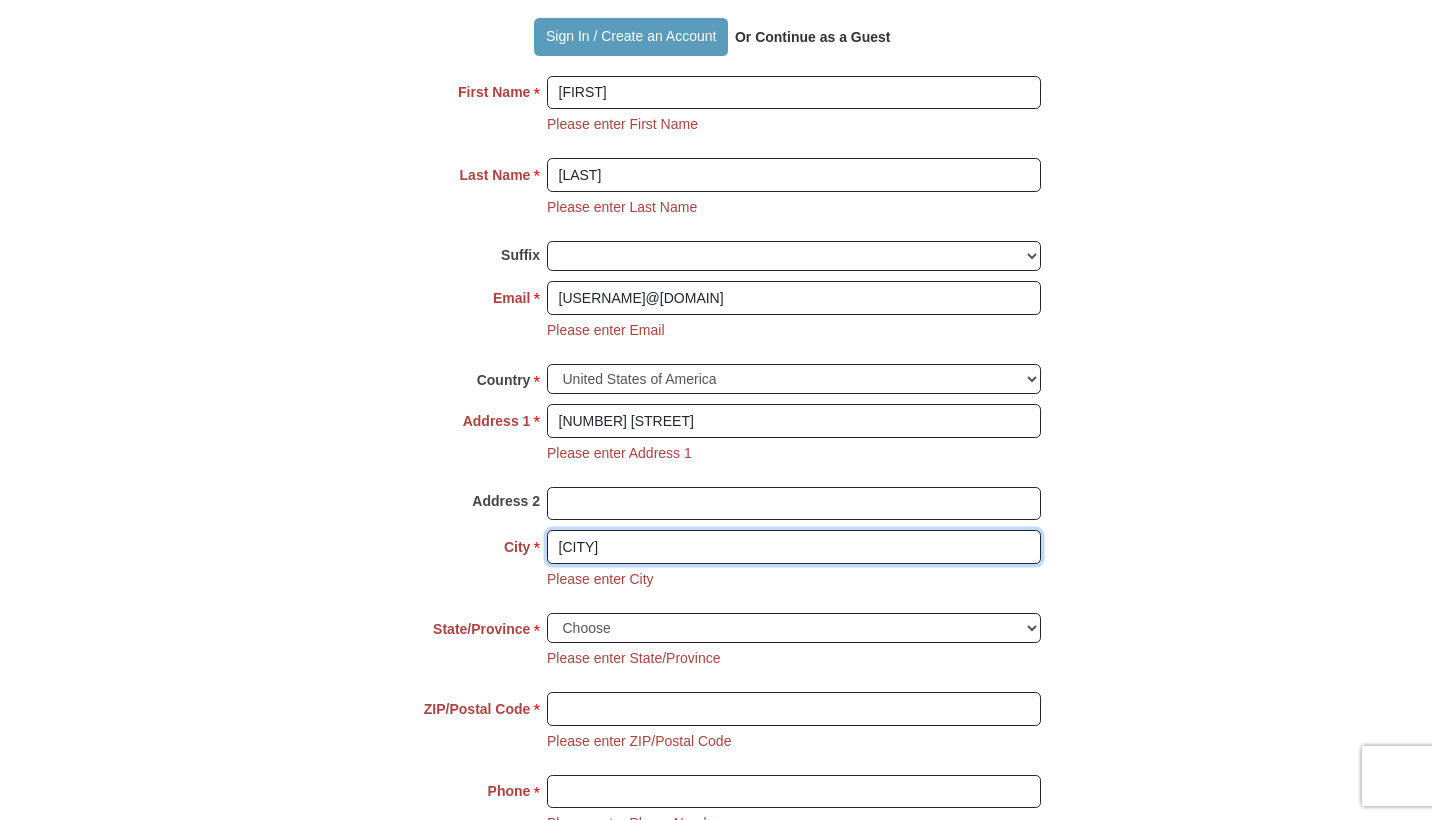 type on "[CITY]" 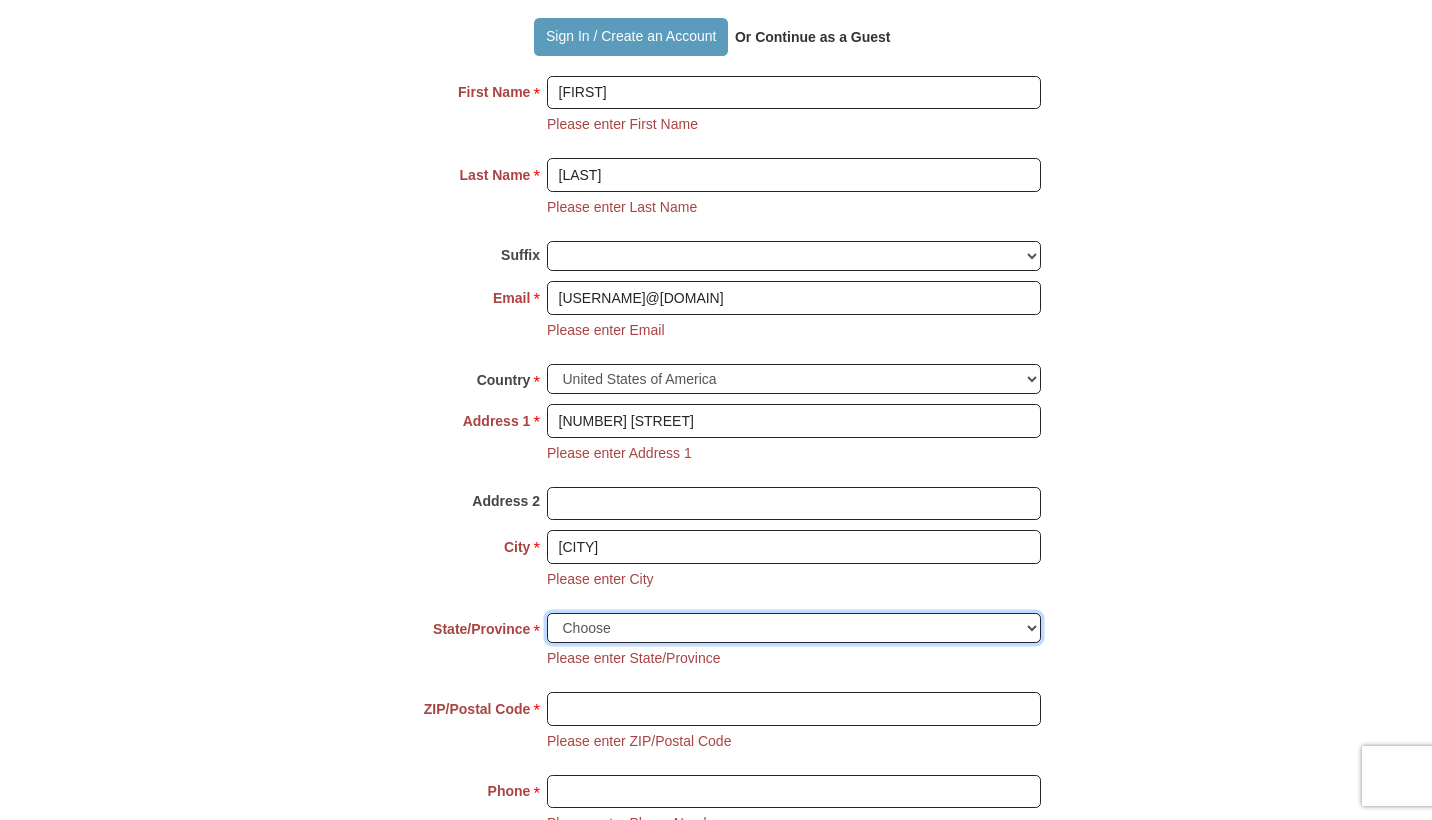 select on "CA" 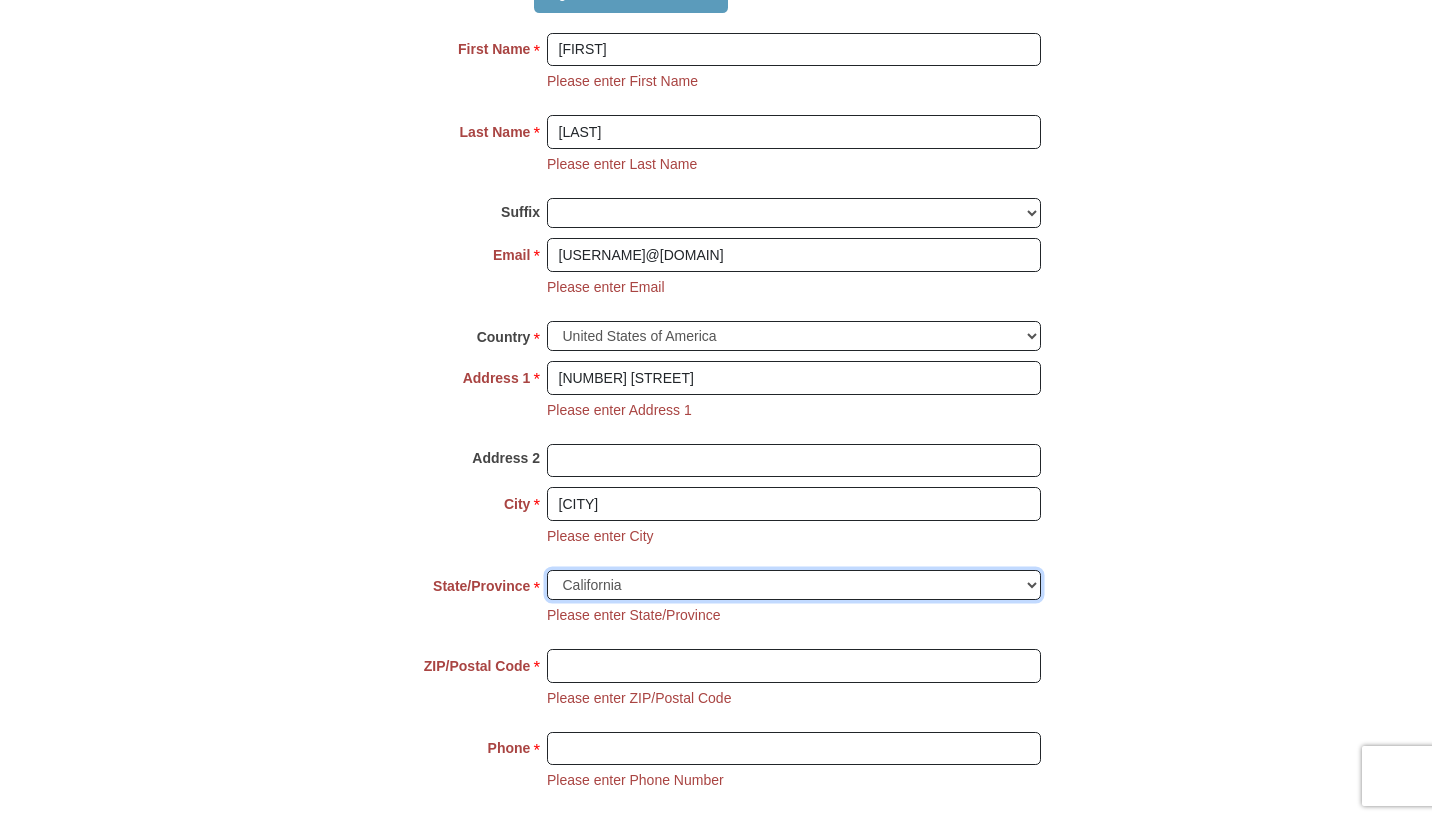 scroll, scrollTop: 1832, scrollLeft: 0, axis: vertical 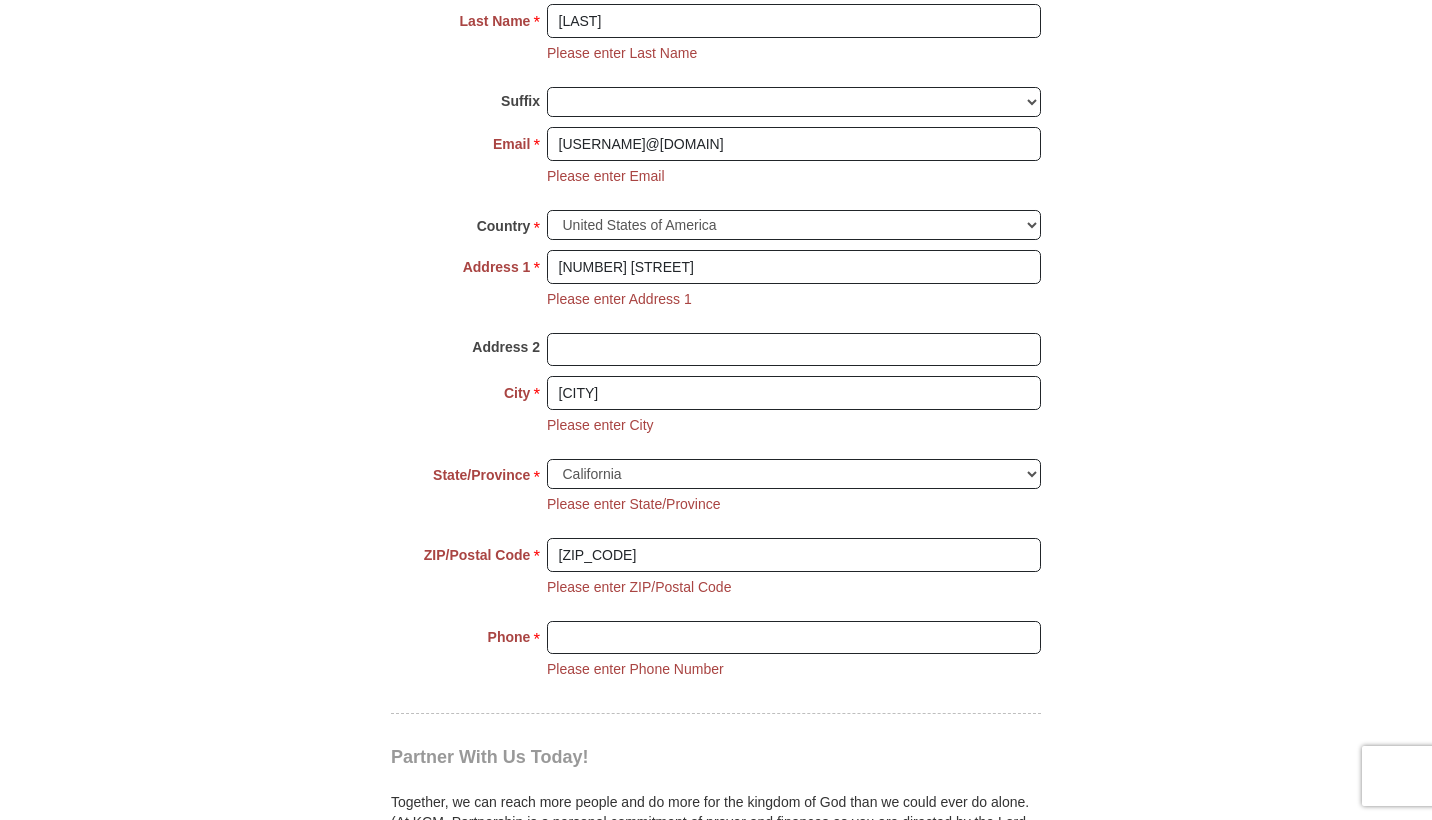 type on "[ZIP_CODE]" 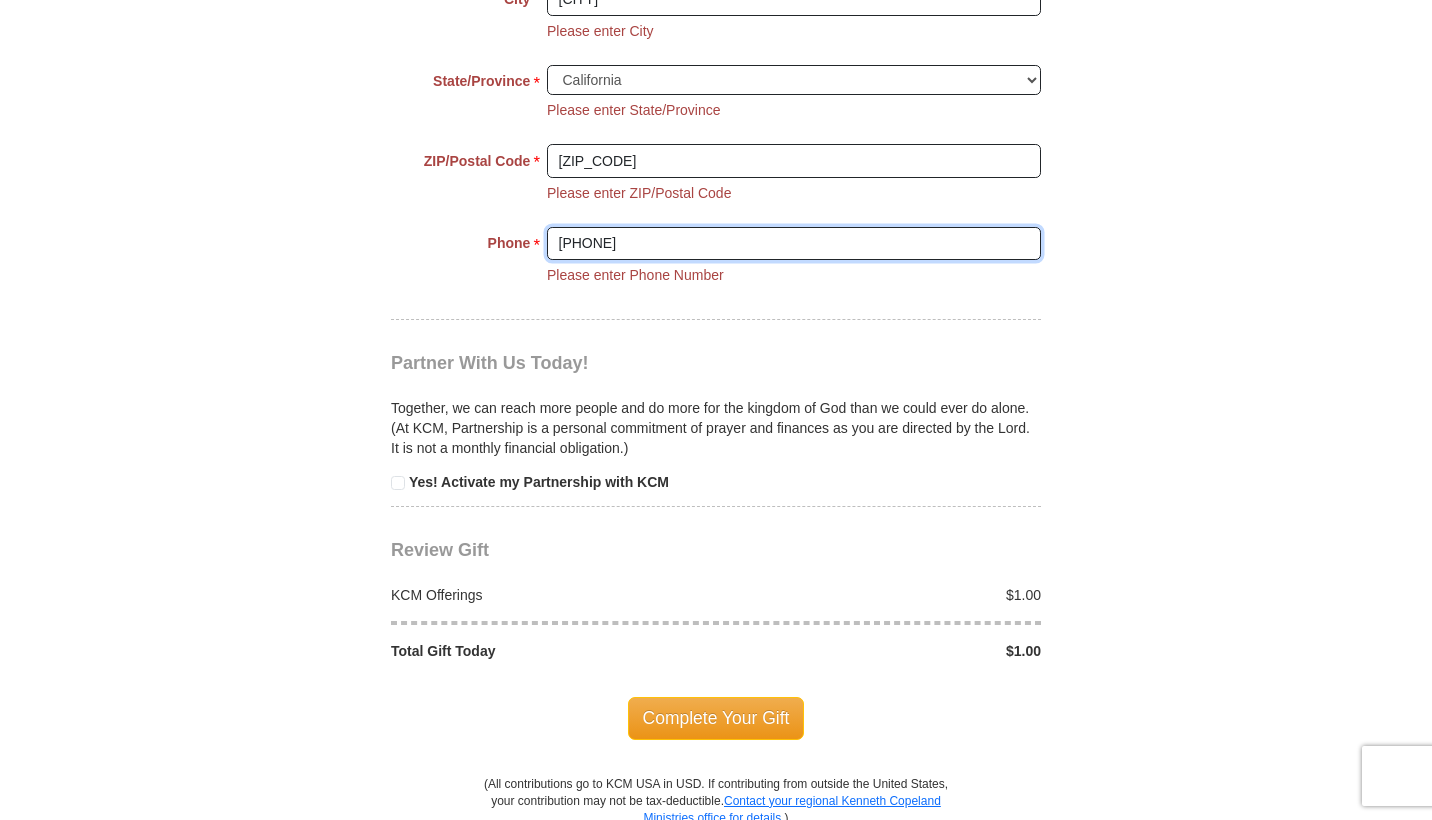 scroll, scrollTop: 2227, scrollLeft: 0, axis: vertical 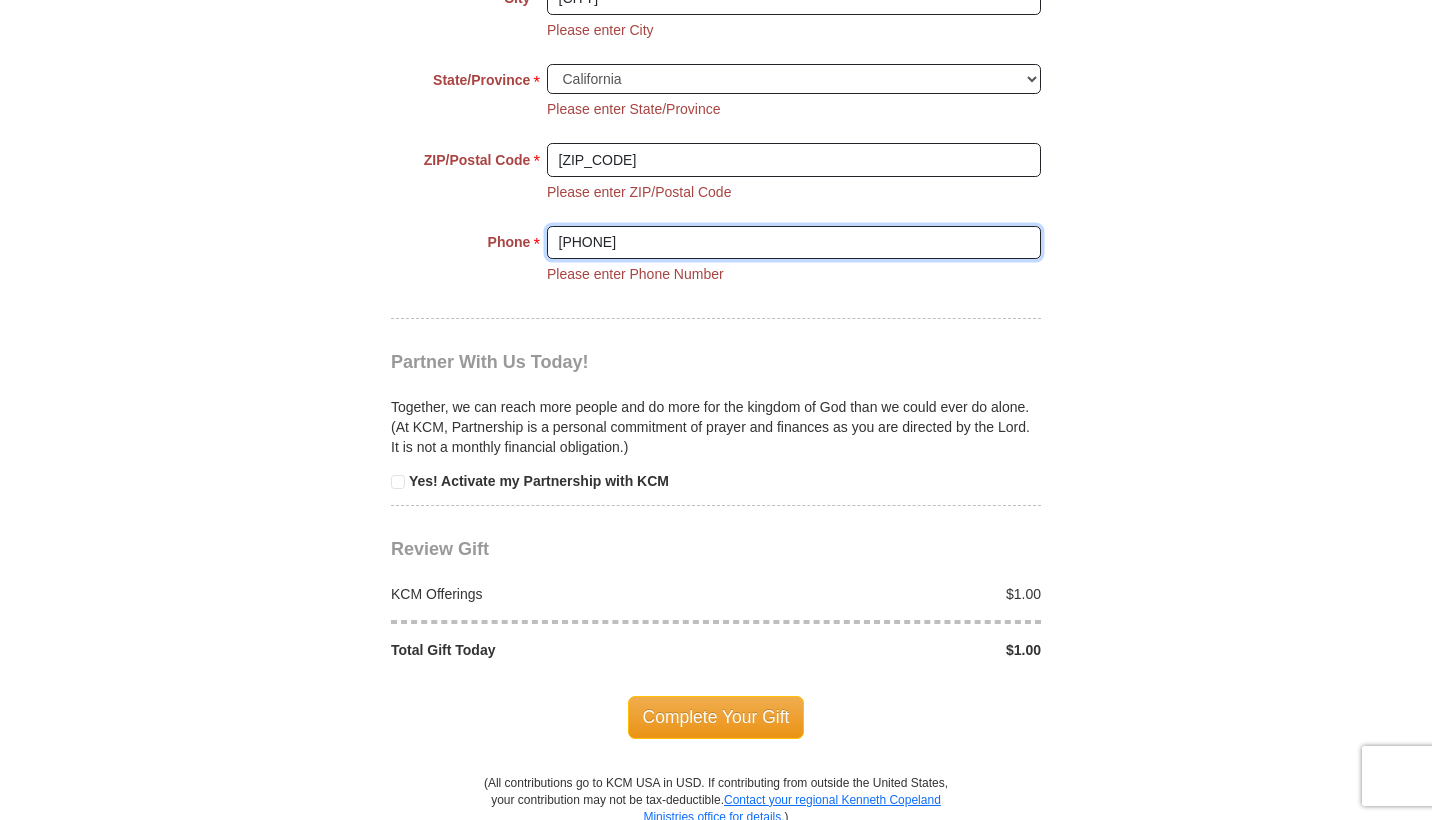 type on "[PHONE]" 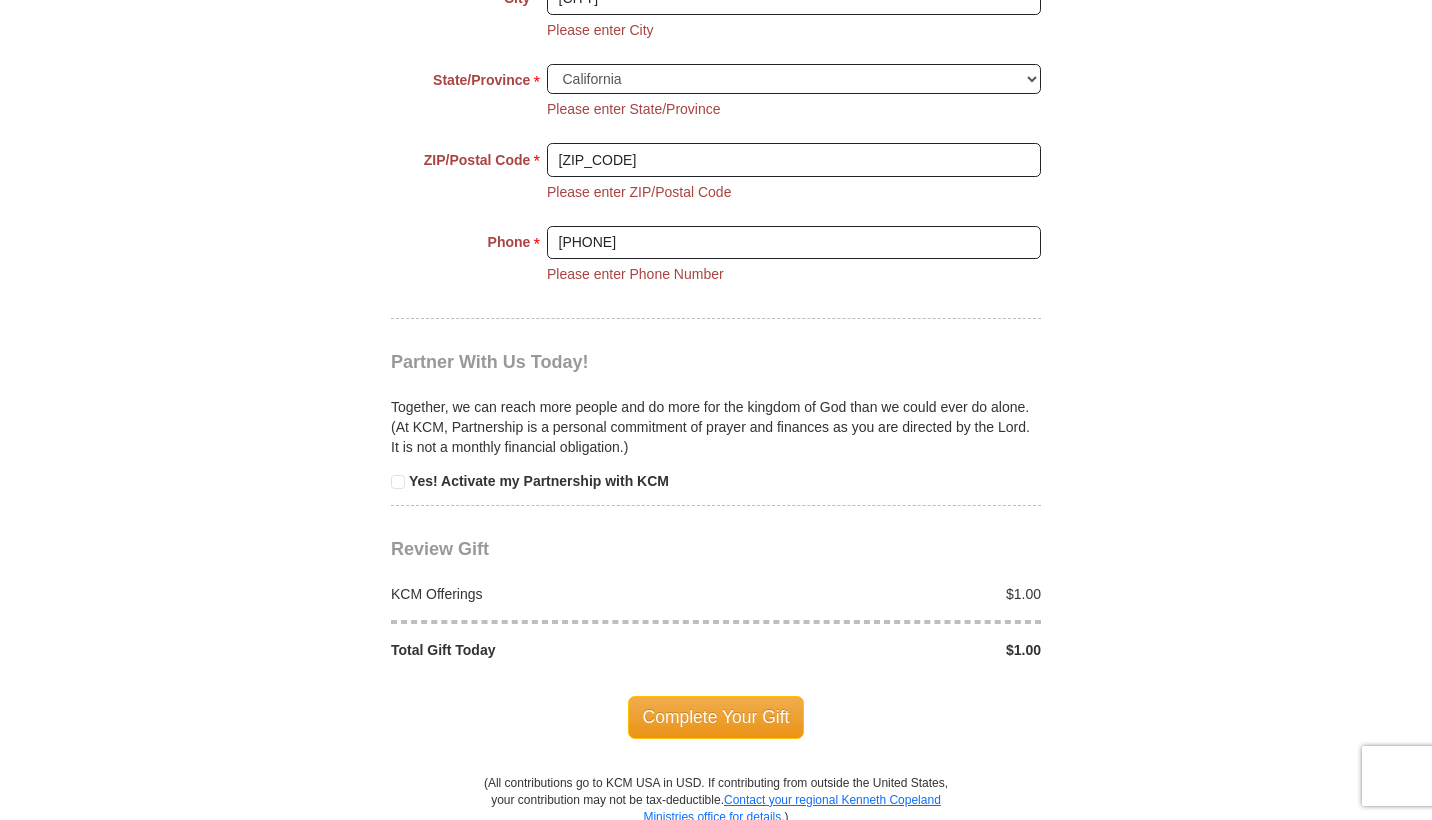 click at bounding box center (398, 482) 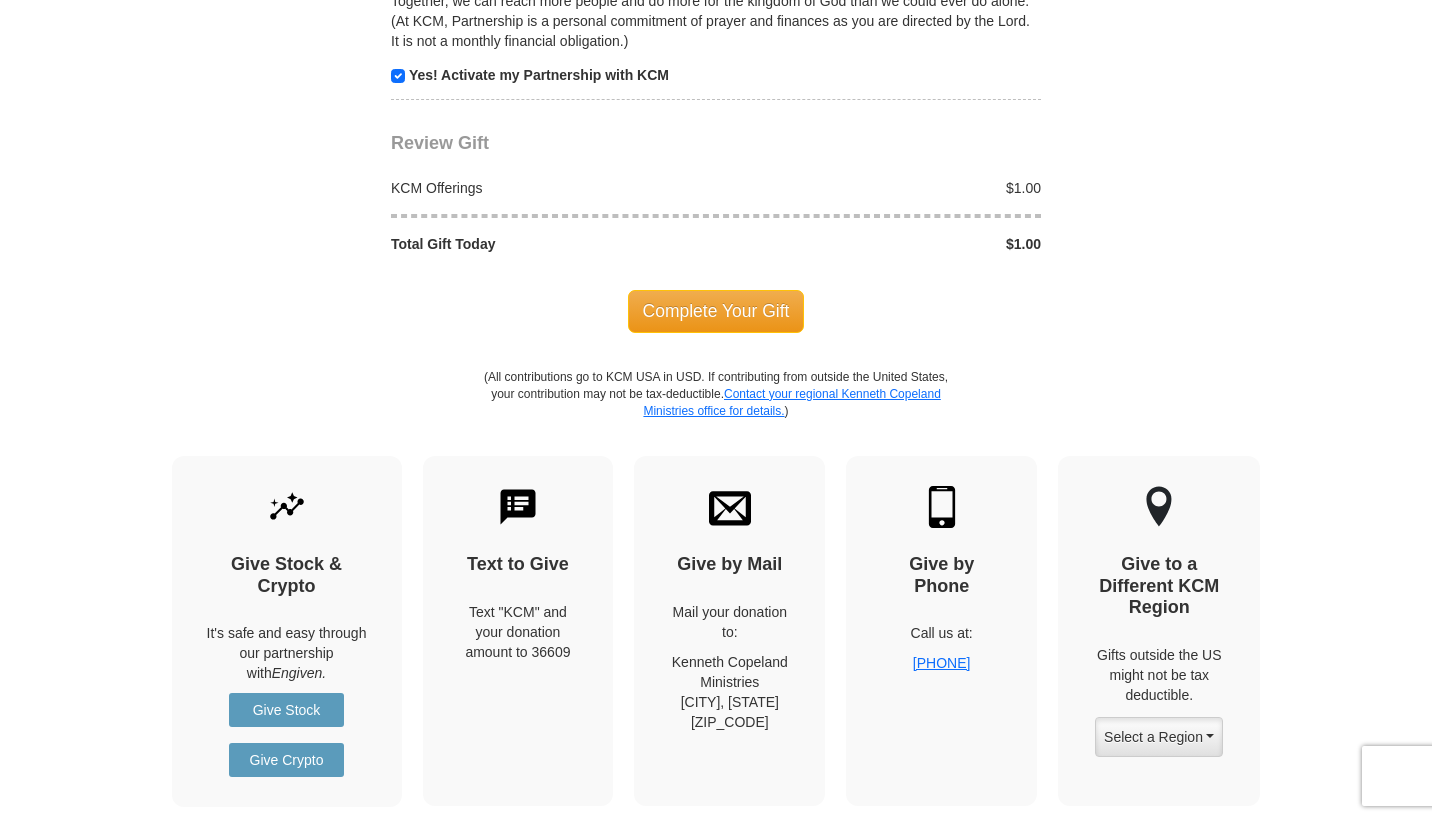 scroll, scrollTop: 2676, scrollLeft: 0, axis: vertical 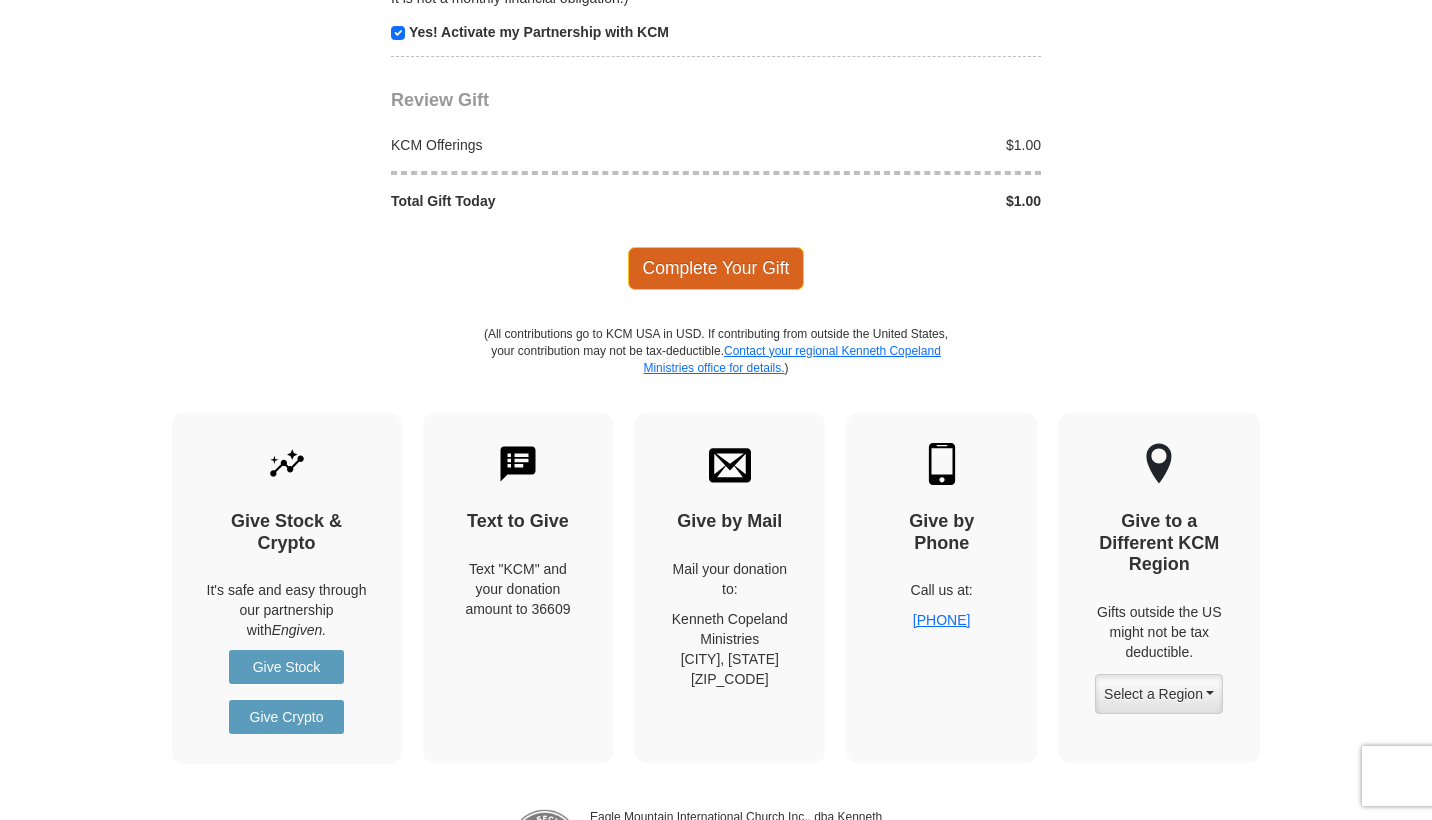 click on "Complete Your Gift" at bounding box center [716, 268] 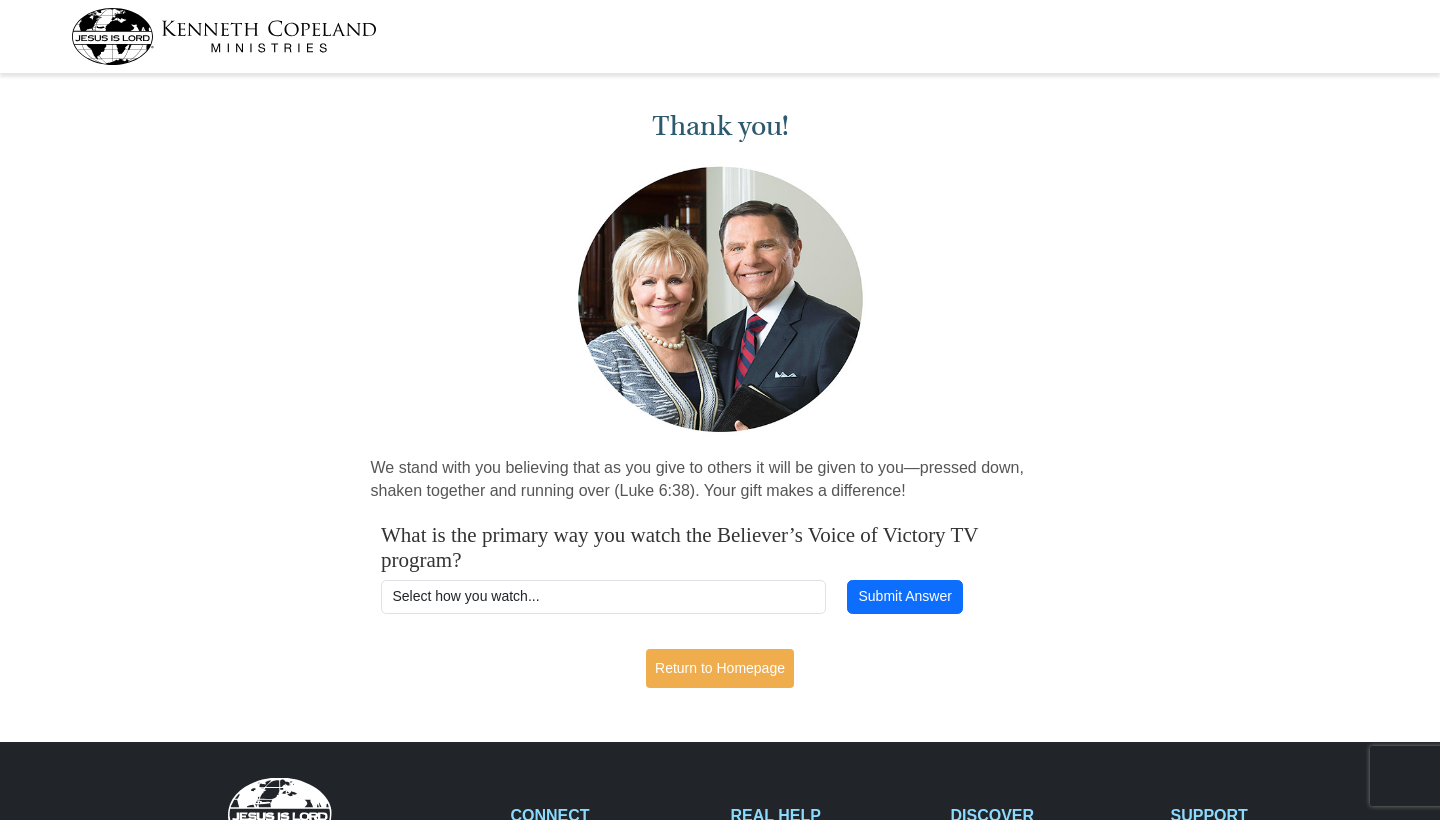 scroll, scrollTop: 0, scrollLeft: 0, axis: both 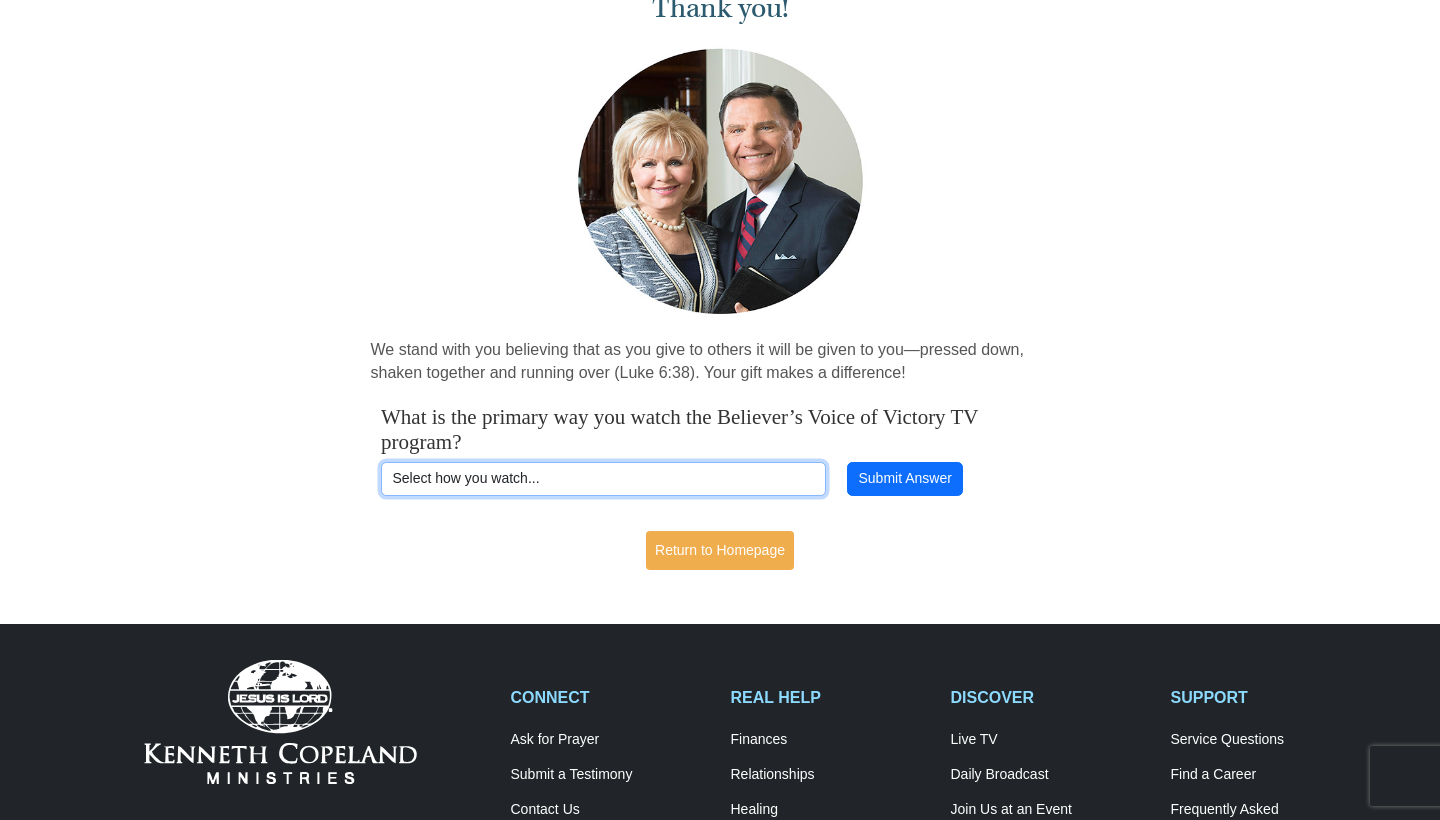 select on "YOUTUBE" 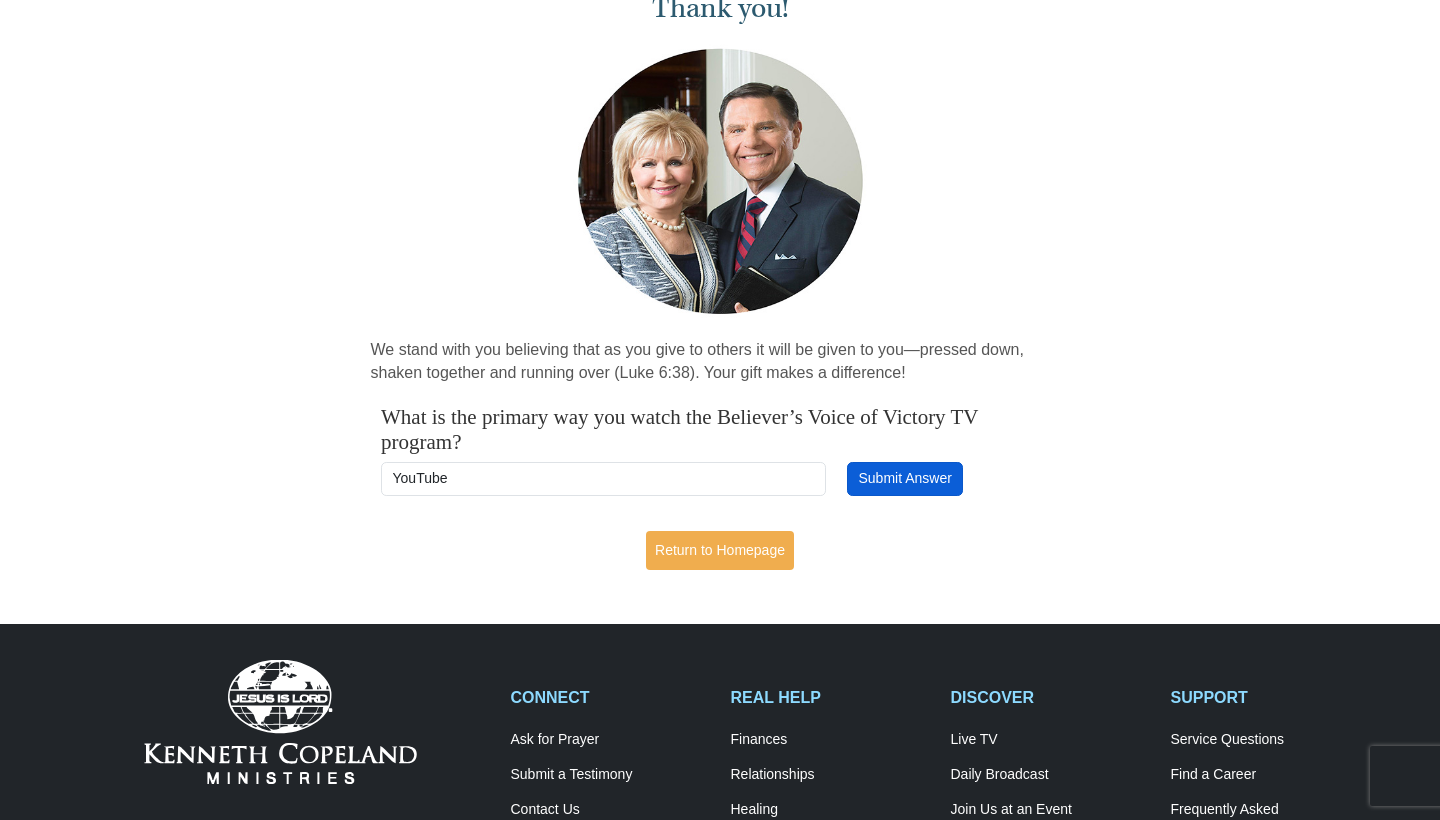 click on "Submit Answer" at bounding box center [905, 479] 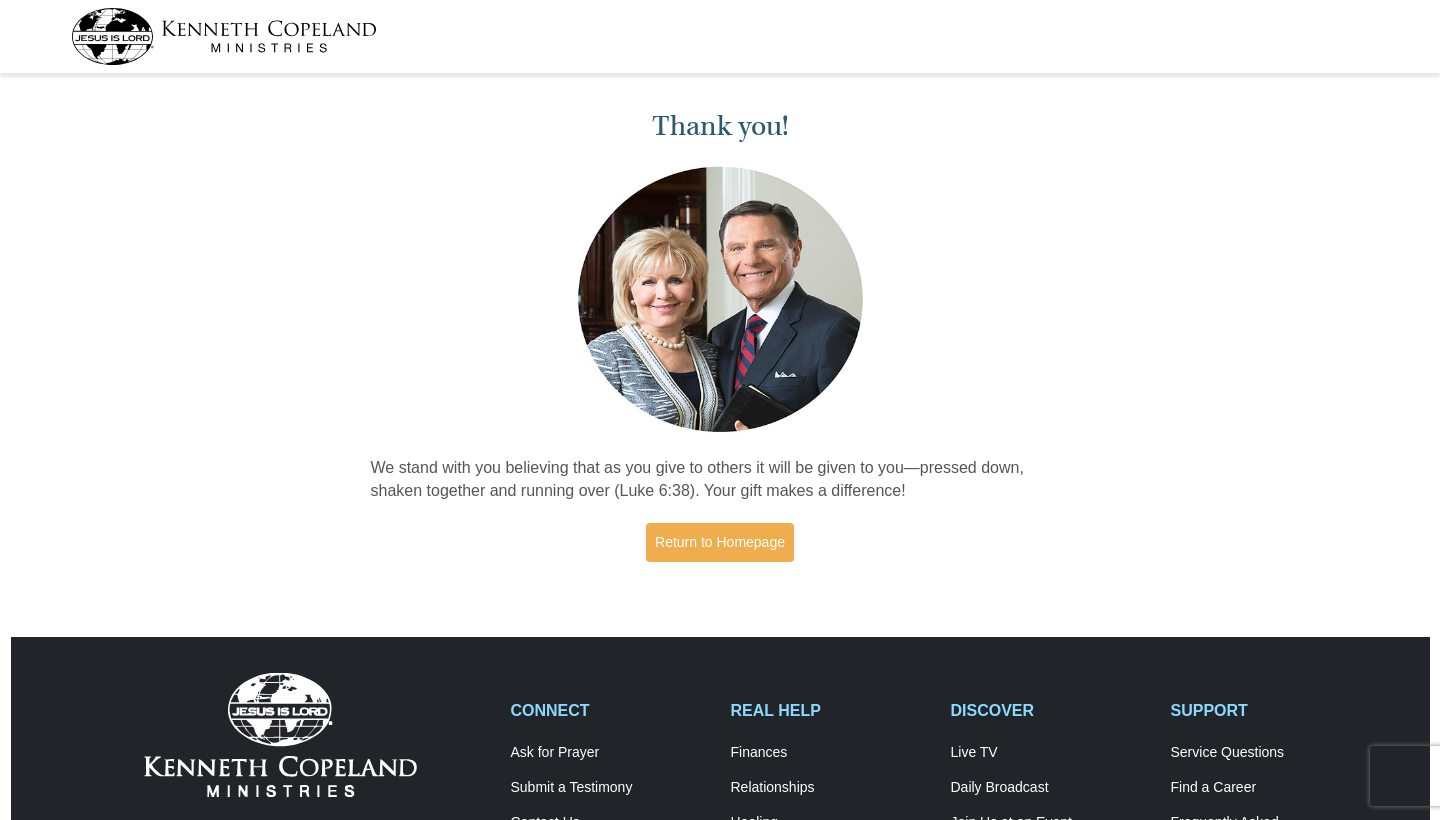 scroll, scrollTop: 0, scrollLeft: 0, axis: both 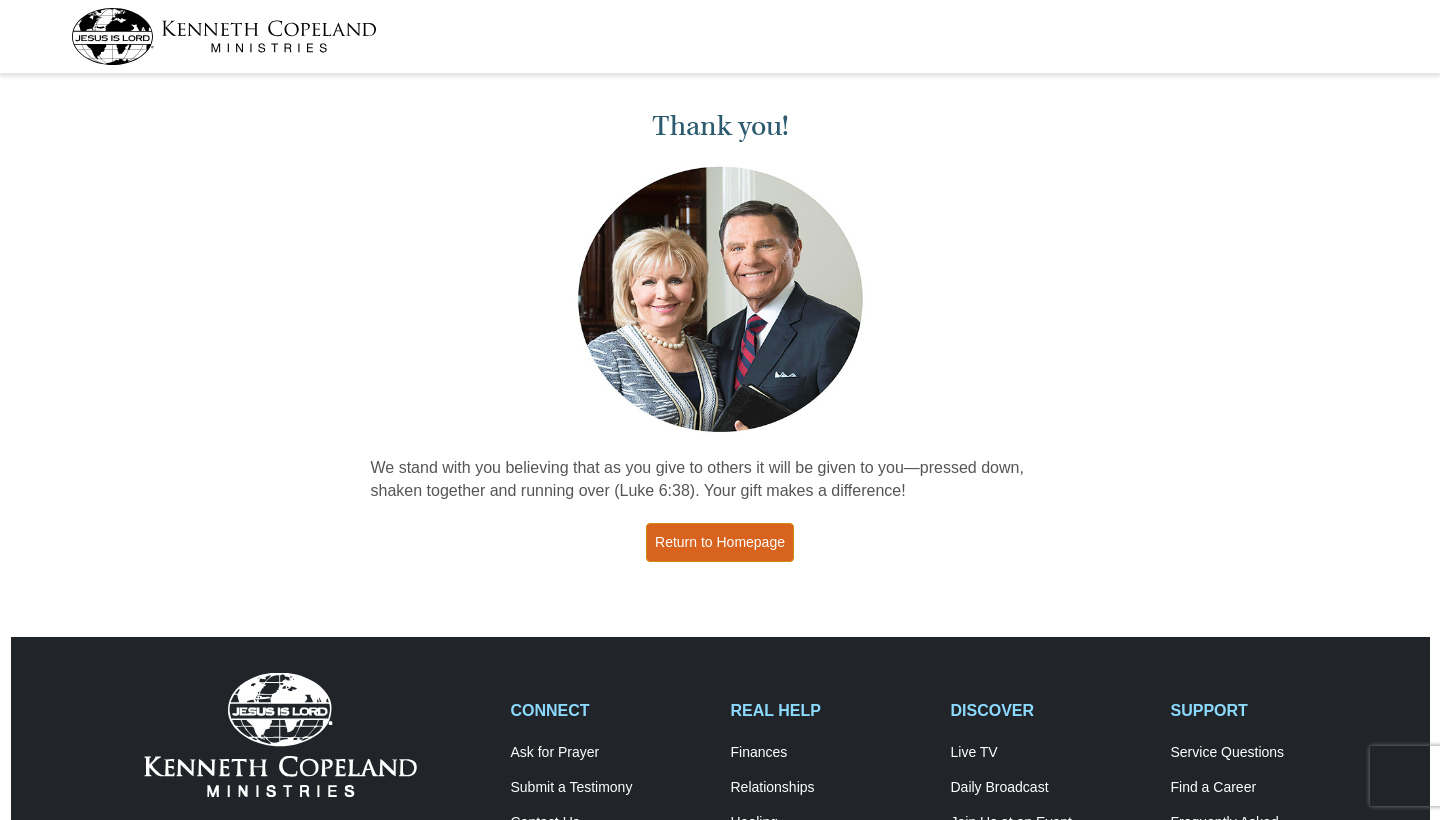 click on "Return to Homepage" at bounding box center [720, 542] 